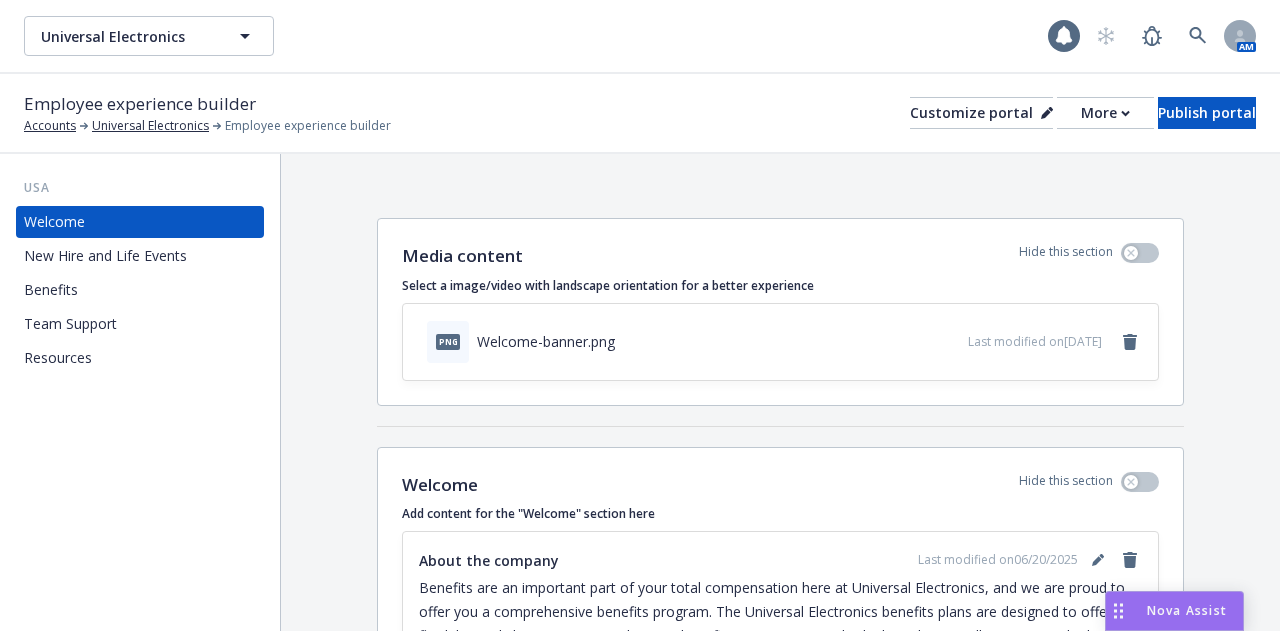 scroll, scrollTop: 0, scrollLeft: 0, axis: both 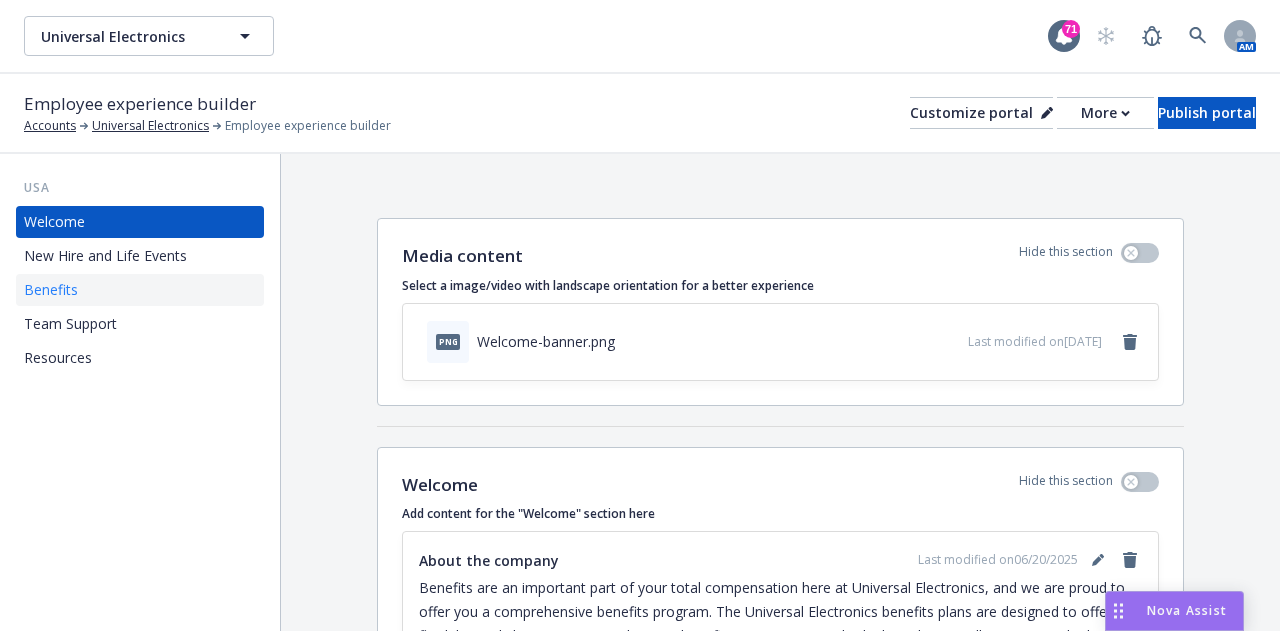 click on "Benefits" at bounding box center [140, 290] 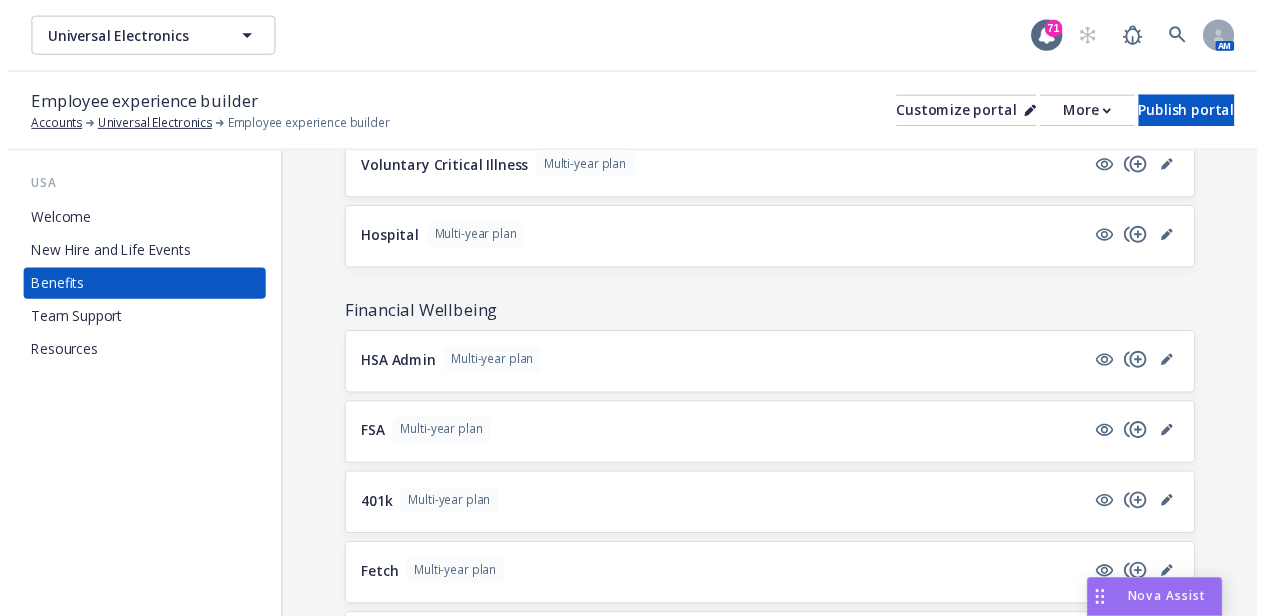 scroll, scrollTop: 1500, scrollLeft: 0, axis: vertical 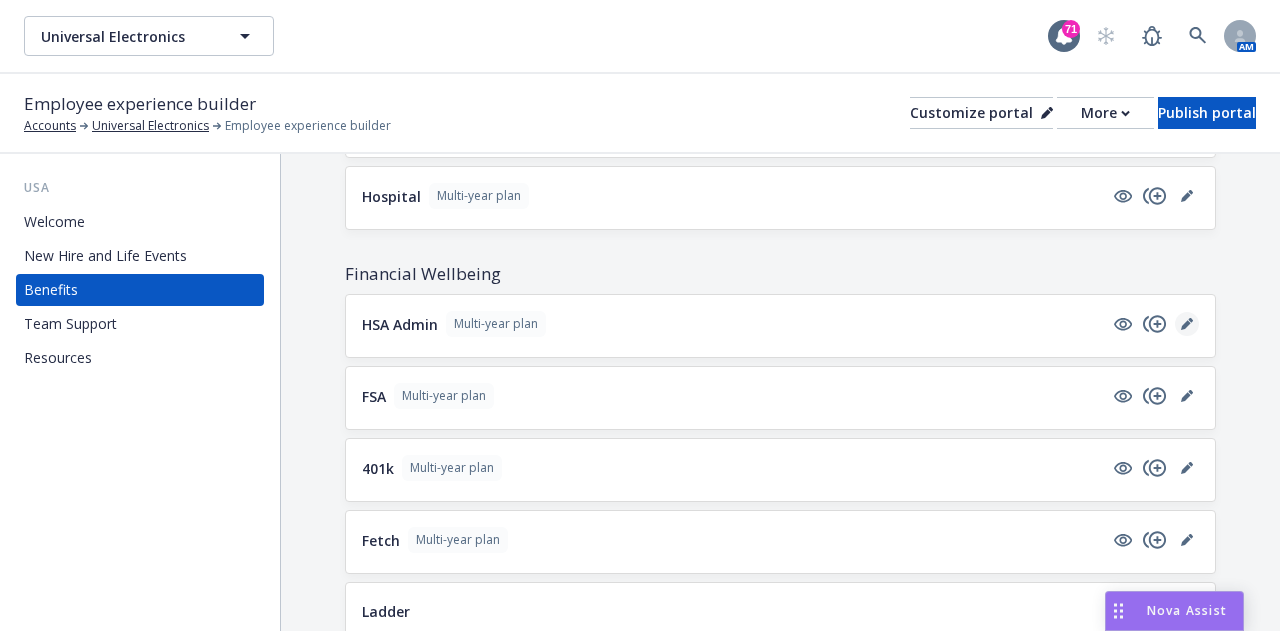 click at bounding box center [1187, 324] 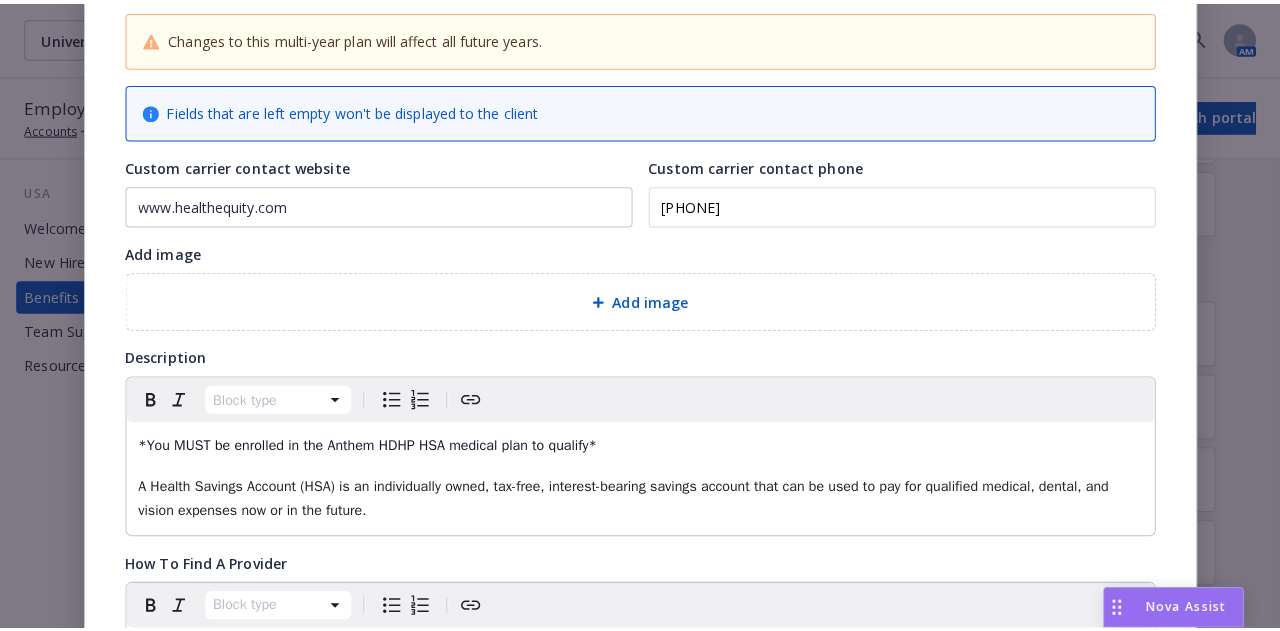 scroll, scrollTop: 60, scrollLeft: 0, axis: vertical 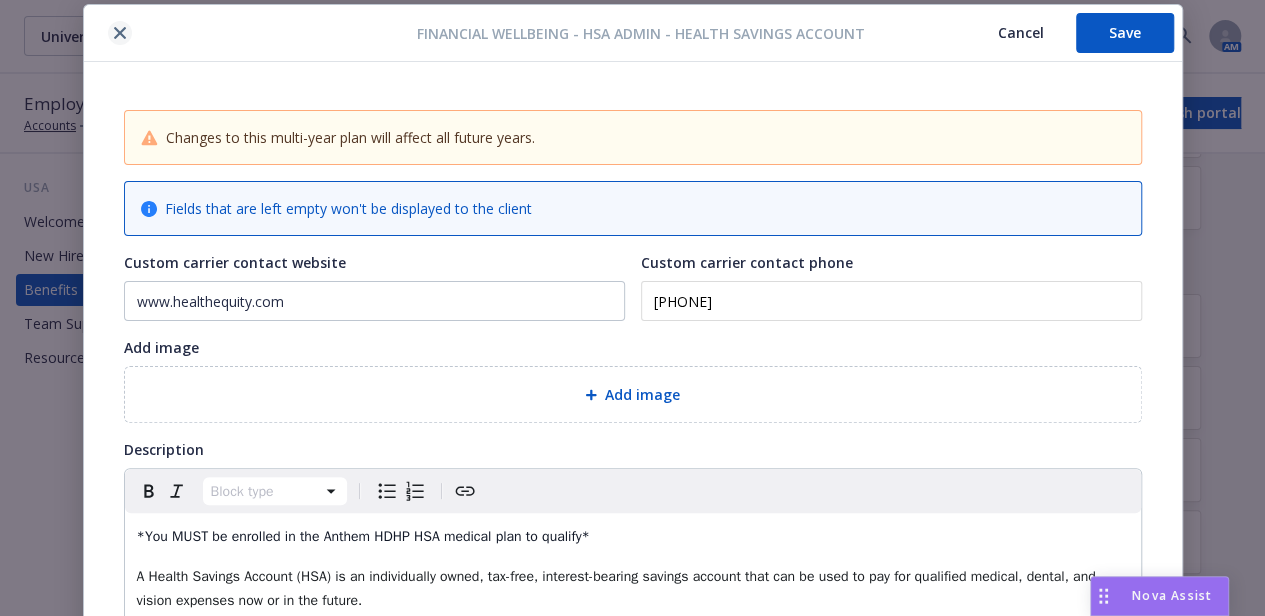 click at bounding box center (120, 33) 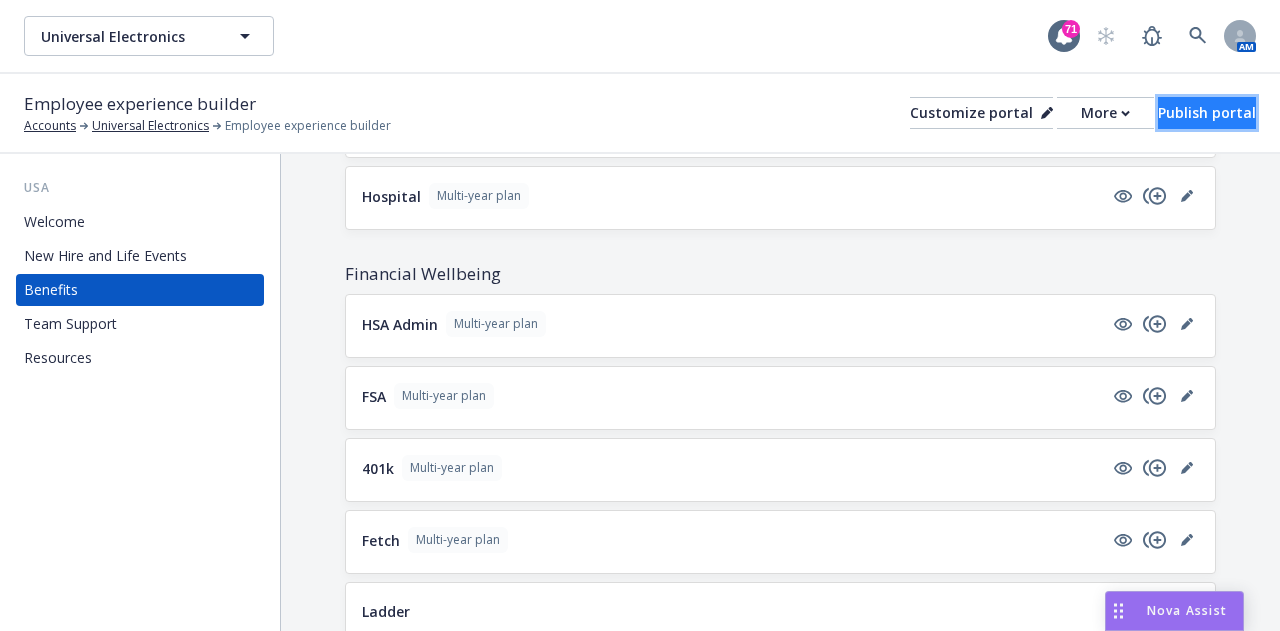 click on "Publish portal" at bounding box center (1207, 113) 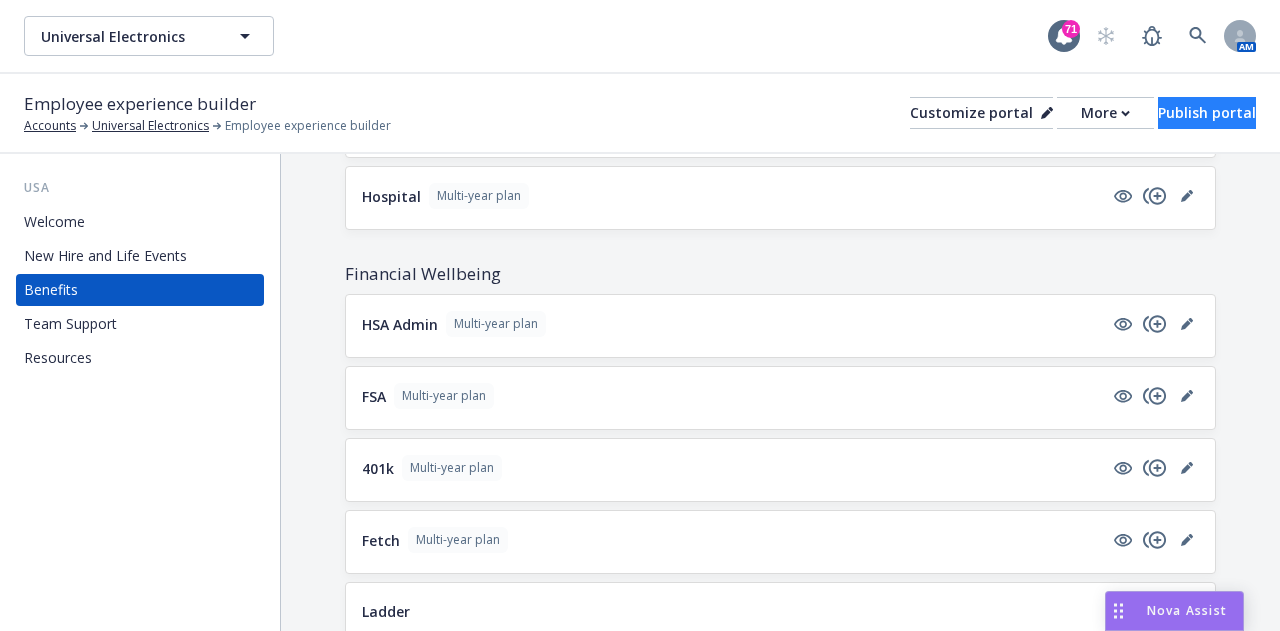 scroll, scrollTop: 0, scrollLeft: 0, axis: both 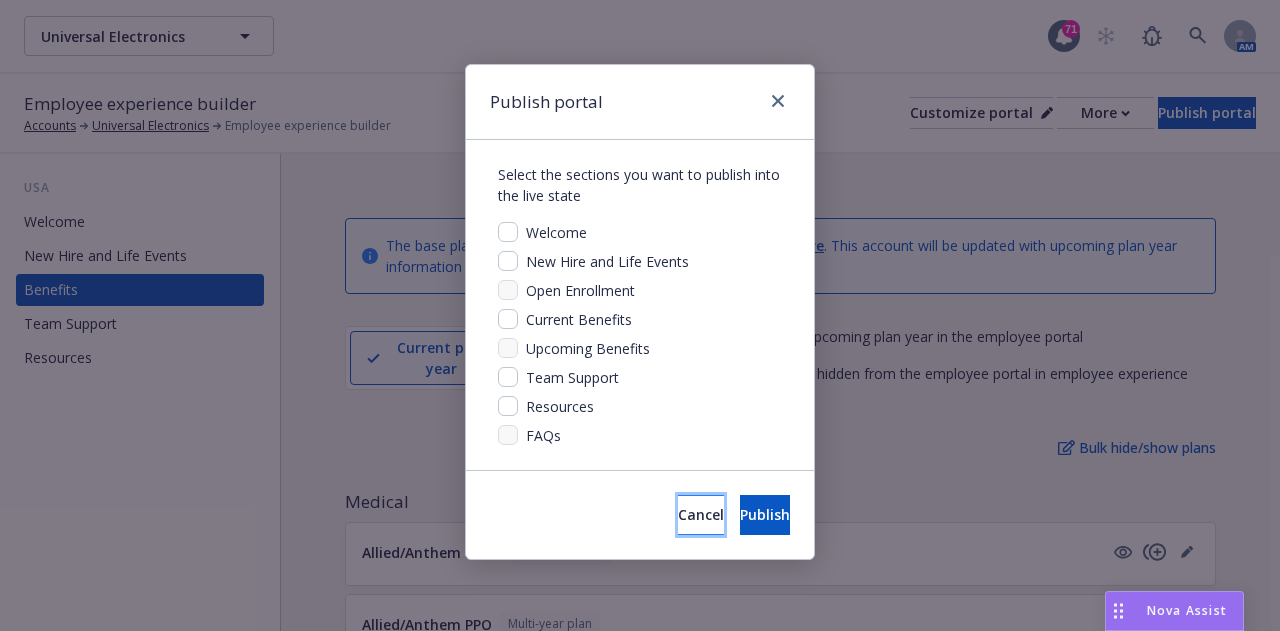 click on "Cancel" at bounding box center (701, 514) 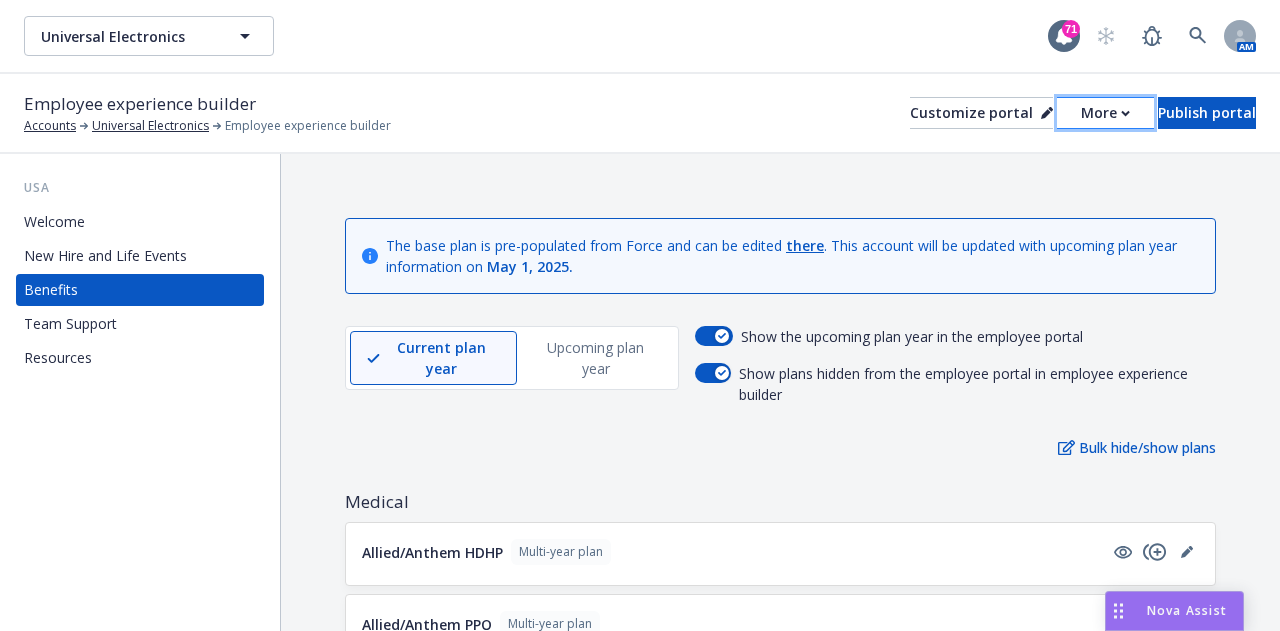 click on "More" at bounding box center [1105, 113] 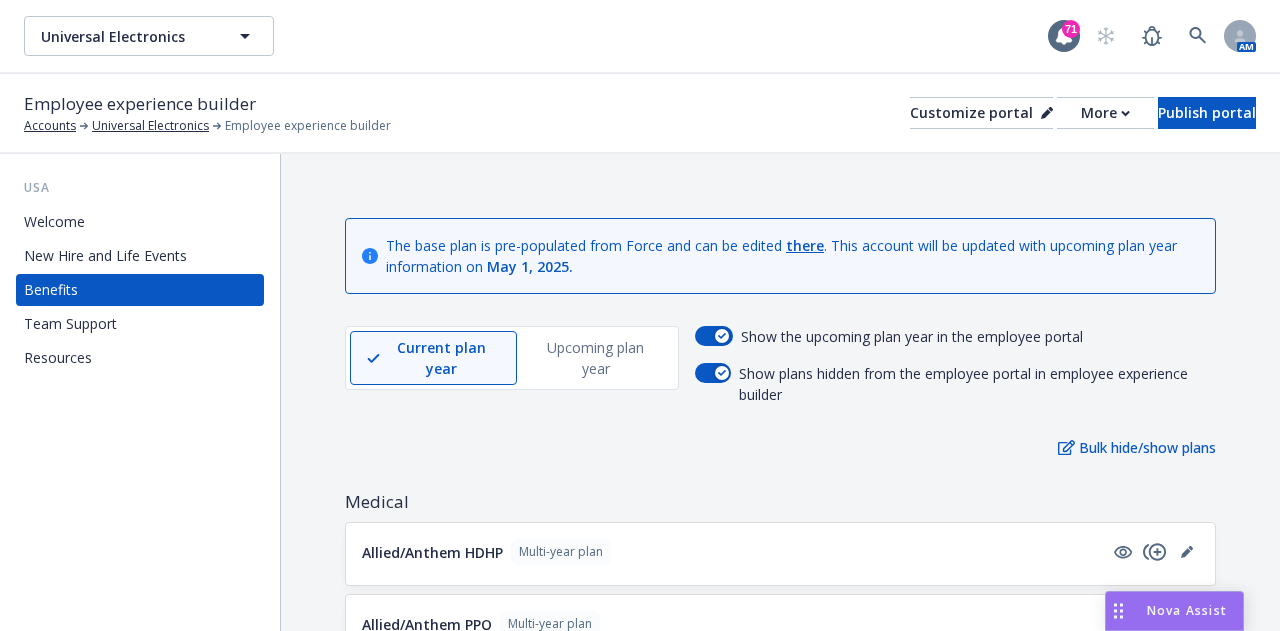 click on "The base plan is pre-populated from Force and can be edited   there . This account will be updated with upcoming plan year information on   May 1, 2025 . Current plan year Upcoming plan year Show the upcoming plan year in the employee portal Show plans hidden from the employee portal in employee experience builder Bulk hide/show plans Medical Allied/Anthem HDHP Multi-year plan Allied/Anthem PPO Multi-year plan Allied/Anthem EPO Multi-year plan Dental Anthem DPPO Multi-year plan Vision Anthem Vision Multi-year plan Life and AD&D Basic Life & AD&D Multi-year plan Voluntary Life & AD&D Multi-year plan Disability Short Term Disability (STD) Multi-year plan Long Term Disability (LTD) - All Employees Multi-year plan Long Term Disability (LTD) - Class 1 Multi-year plan Hidden from Employee Supplemental Insurance Voluntary Accident Multi-year plan Voluntary Critical Illness Multi-year plan Hospital Multi-year plan Financial Wellbeing HSA Admin Multi-year plan FSA Multi-year plan 401k Multi-year plan Fetch Ladder Sofi" at bounding box center [780, 1315] 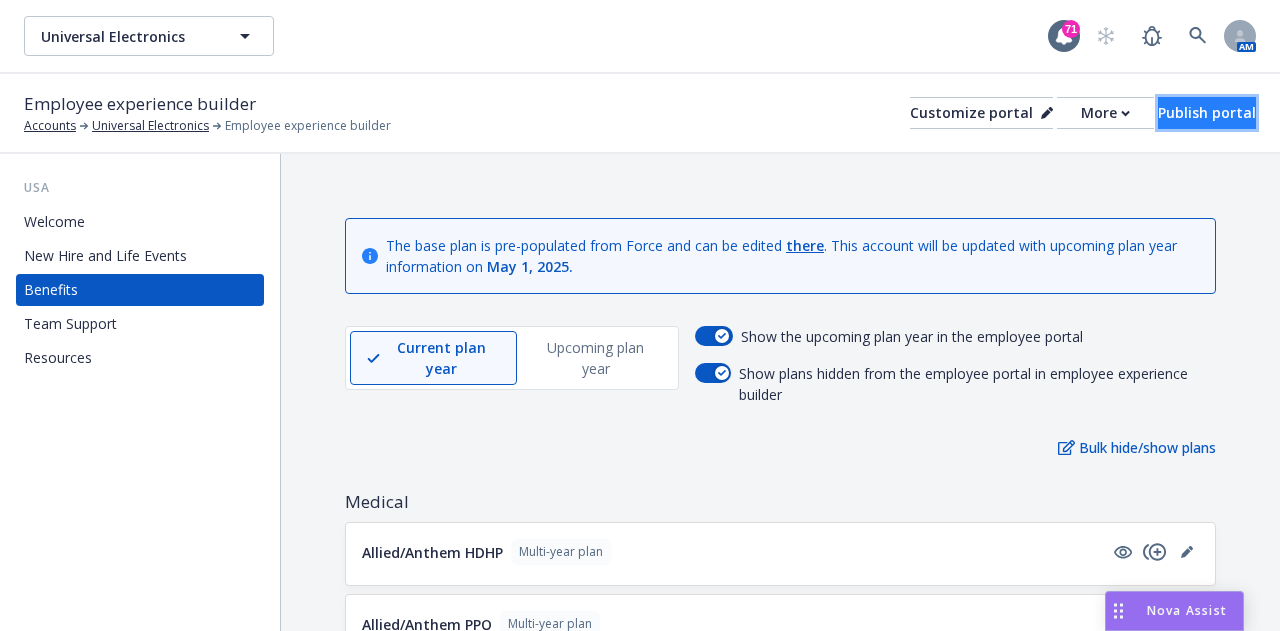click on "Publish portal" at bounding box center (1207, 113) 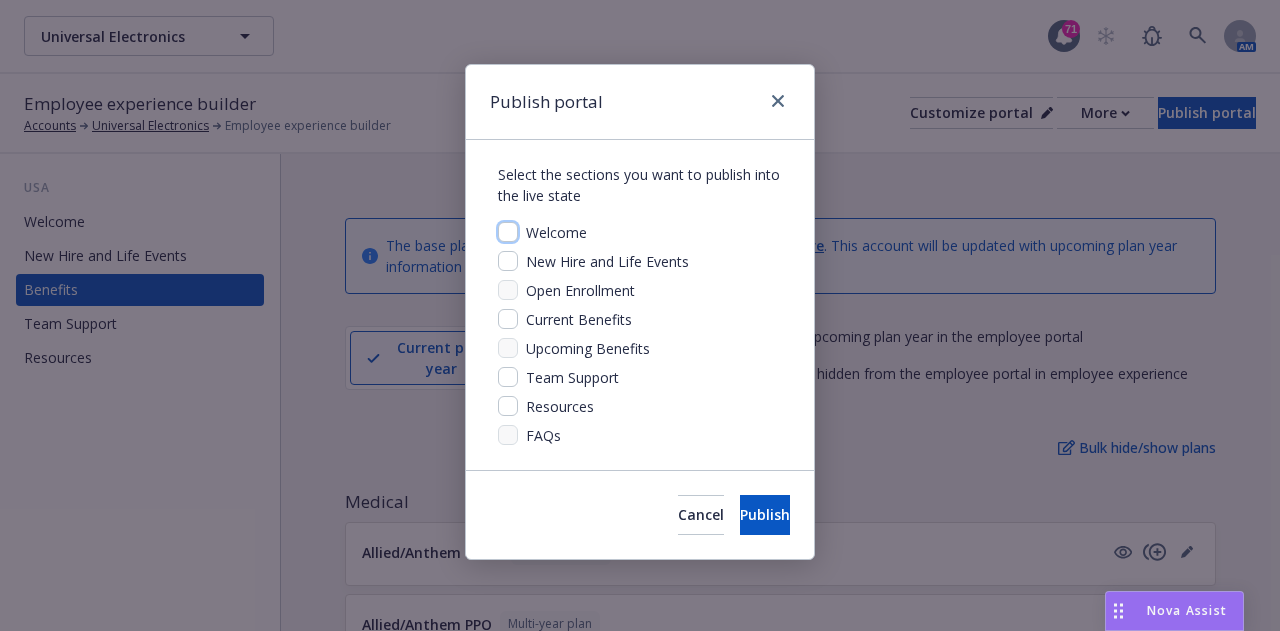 click at bounding box center [508, 232] 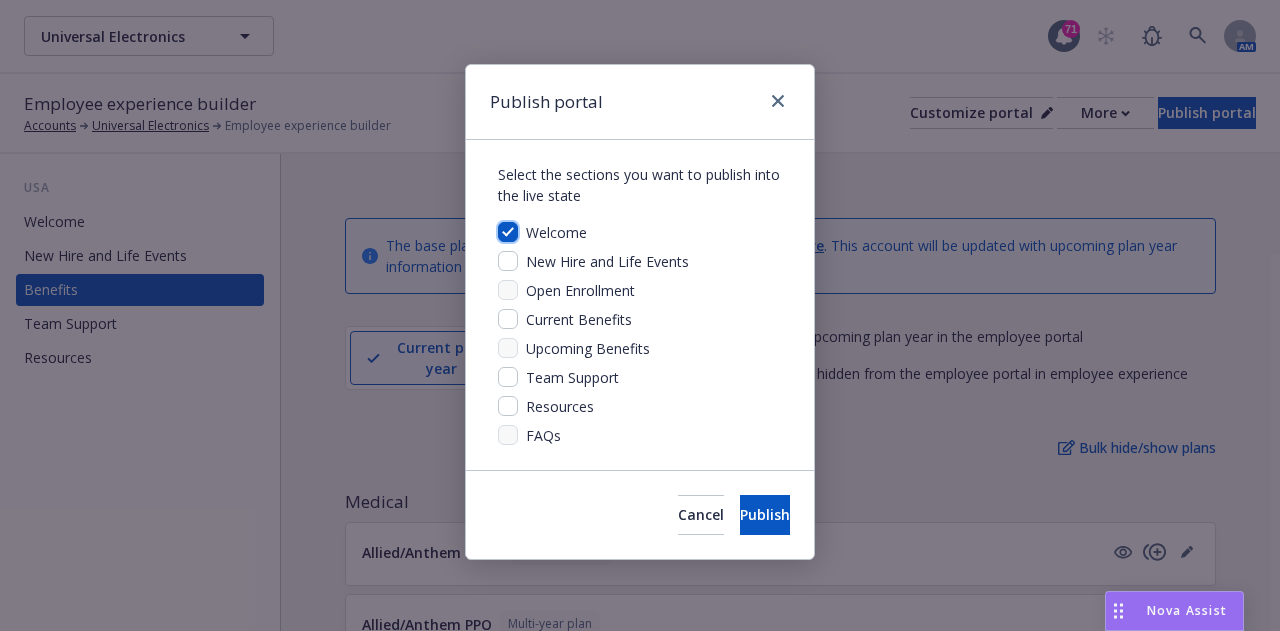 checkbox on "true" 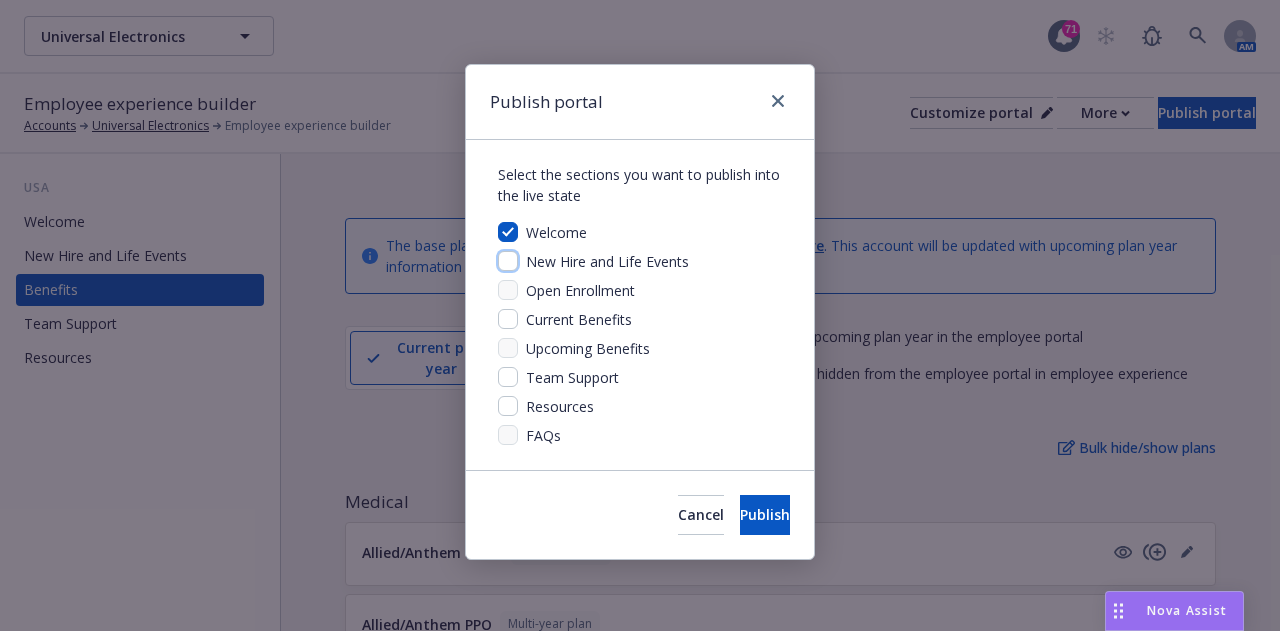 click at bounding box center [508, 261] 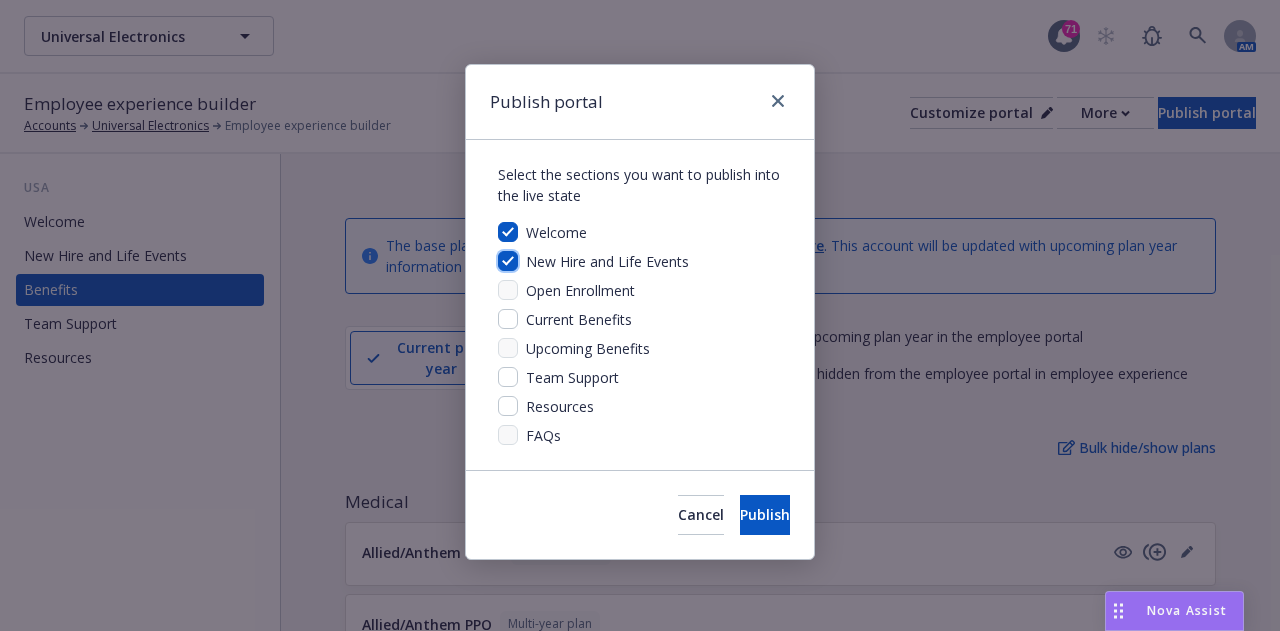 checkbox on "true" 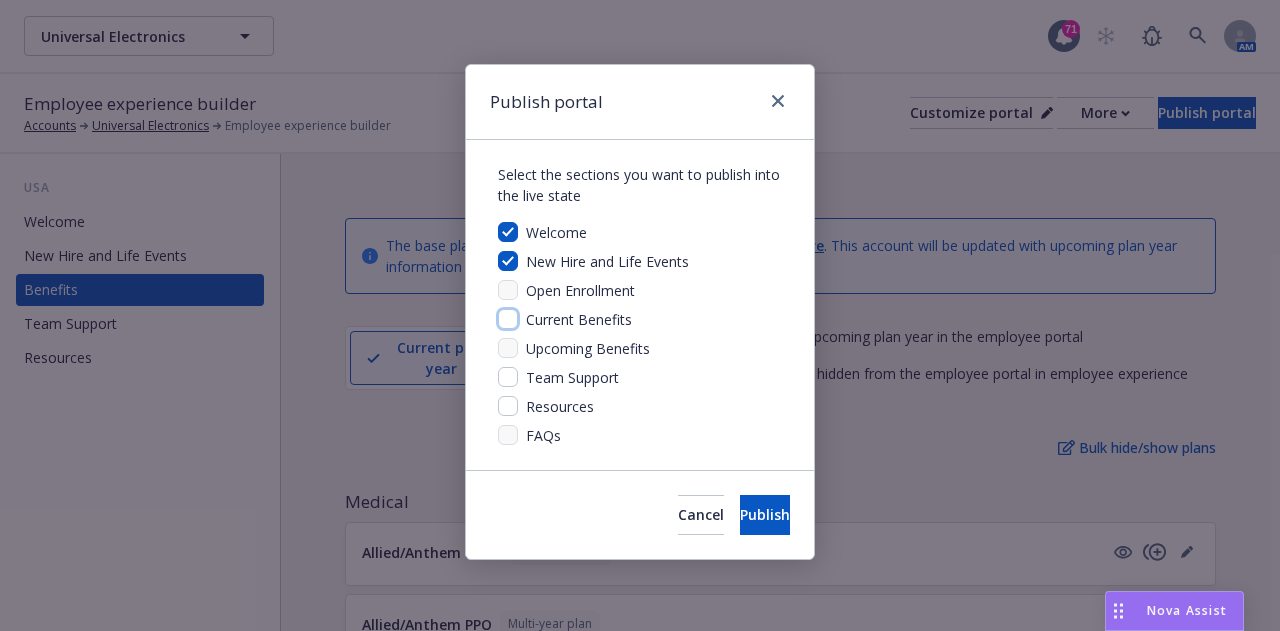 click at bounding box center (508, 319) 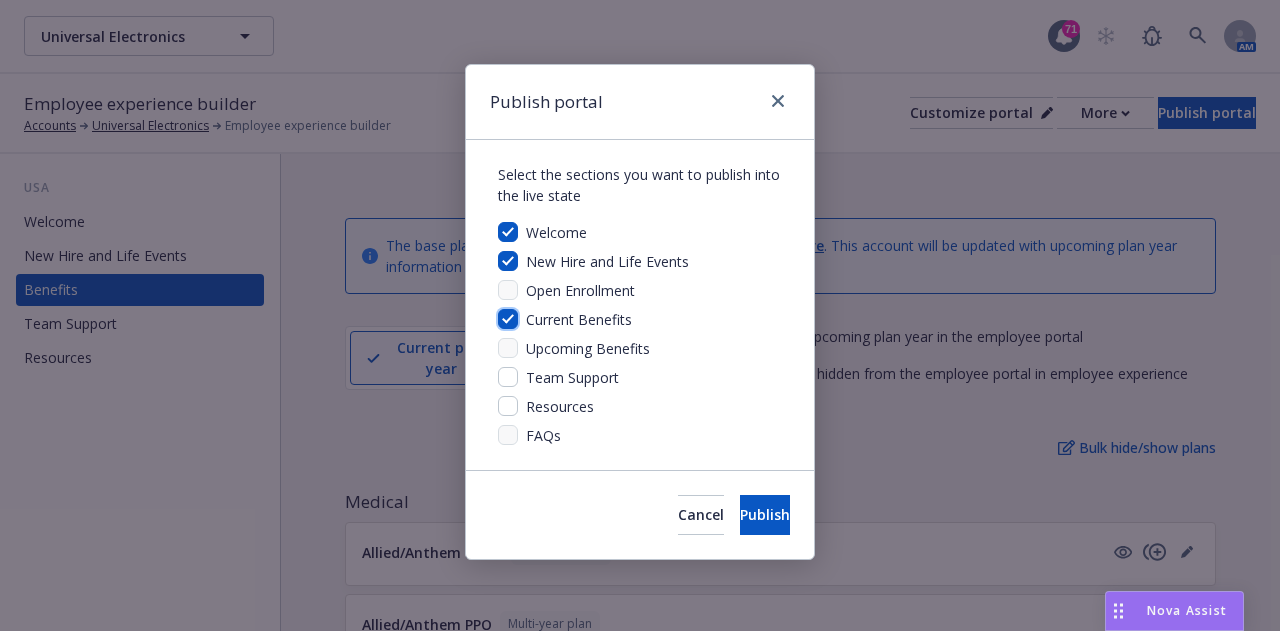 checkbox on "true" 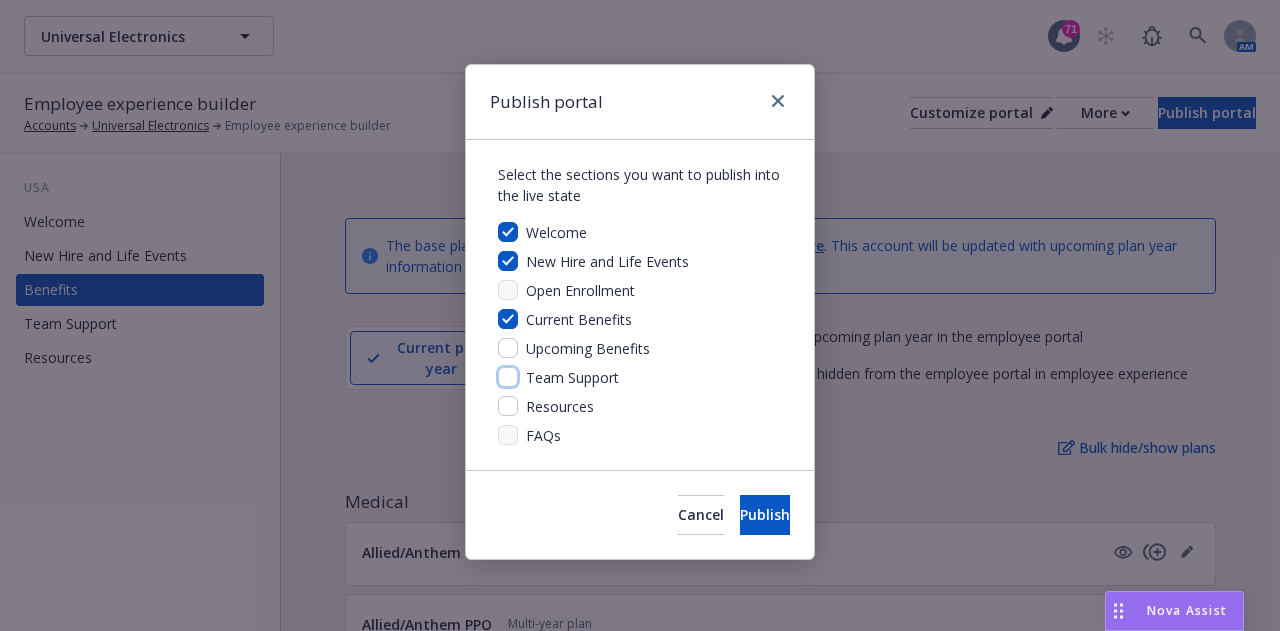 click at bounding box center (508, 377) 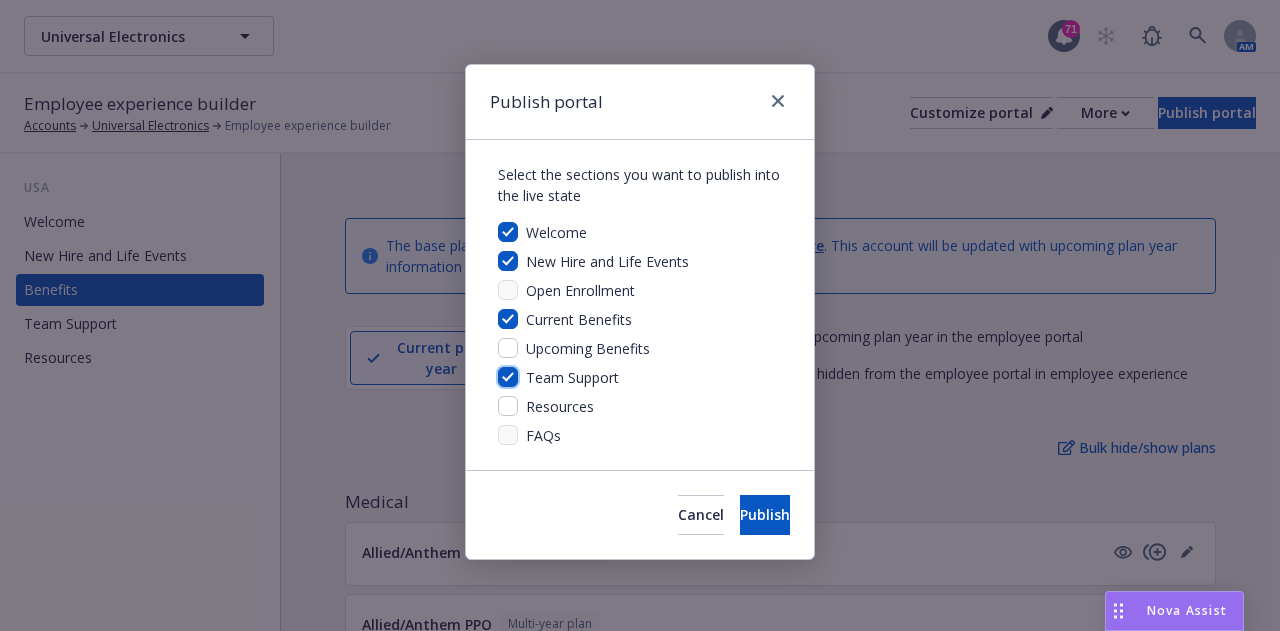 checkbox on "true" 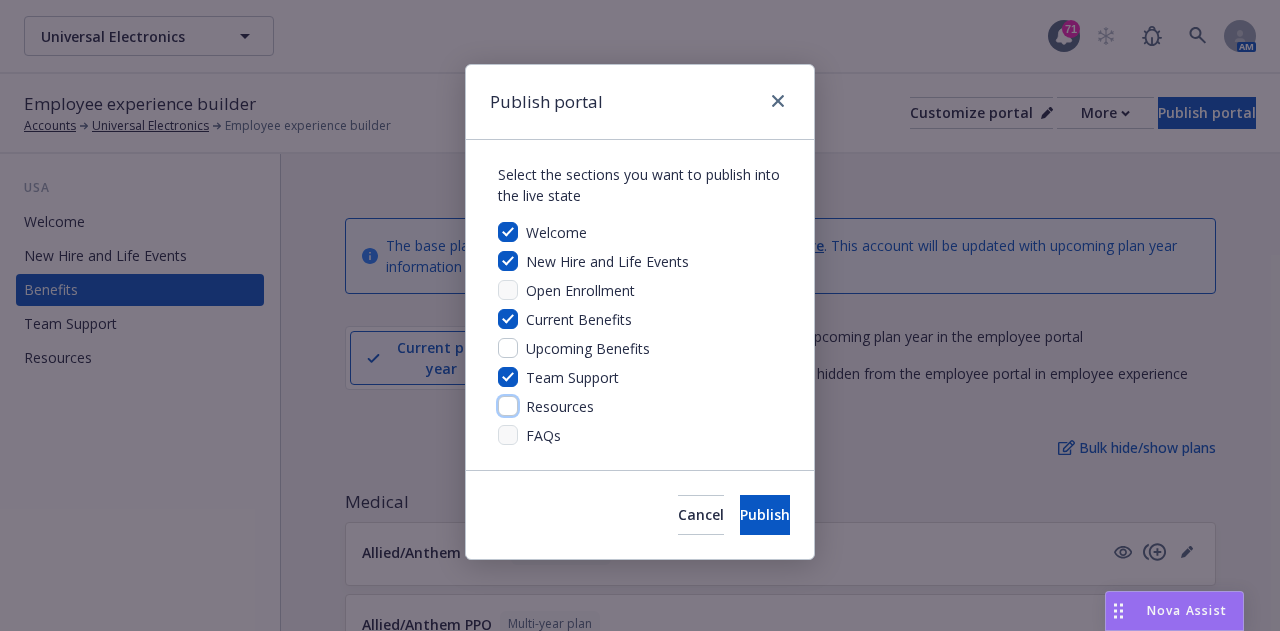click at bounding box center (508, 406) 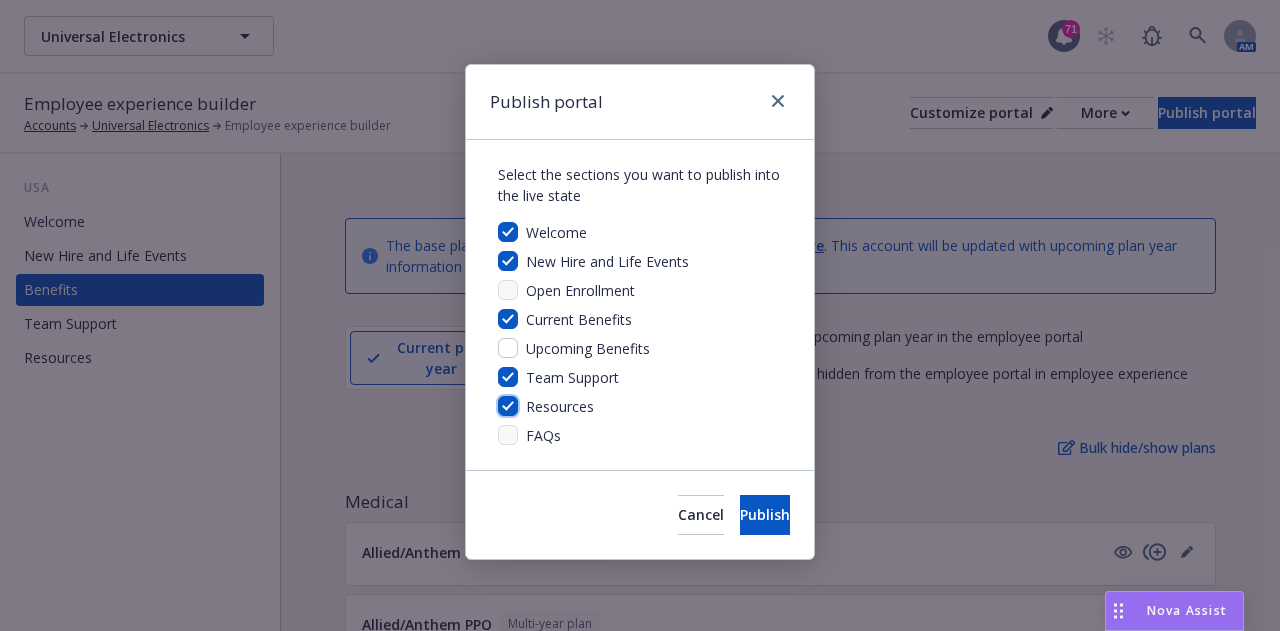 checkbox on "true" 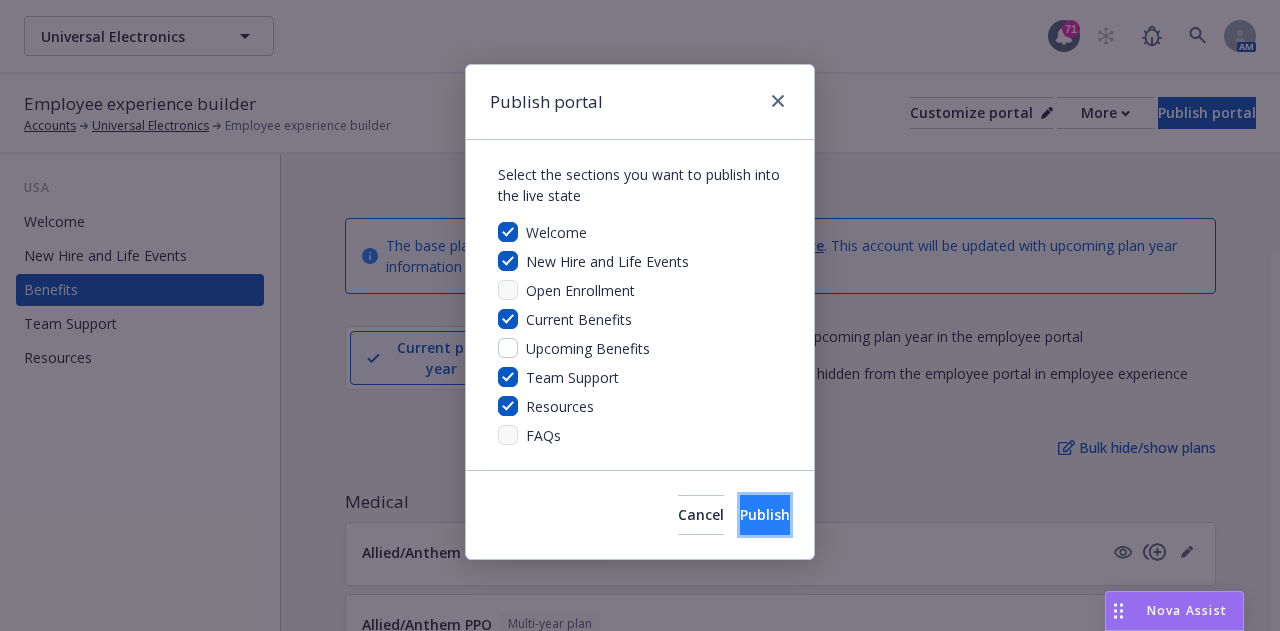 click on "Publish" at bounding box center [765, 514] 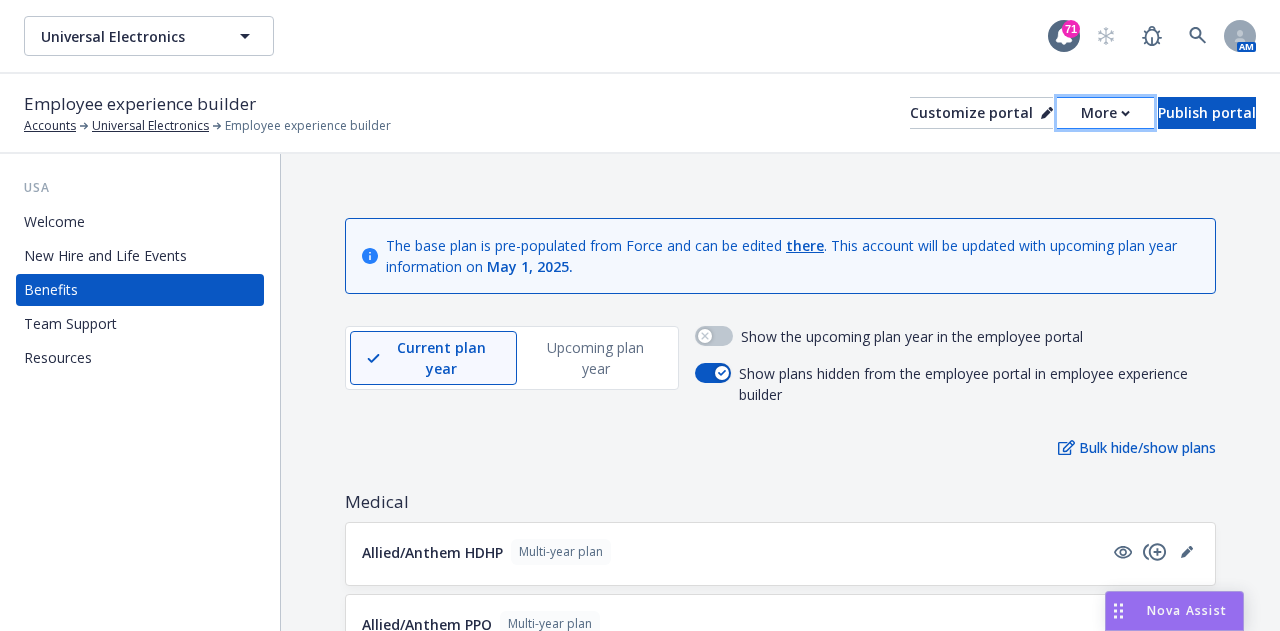 click 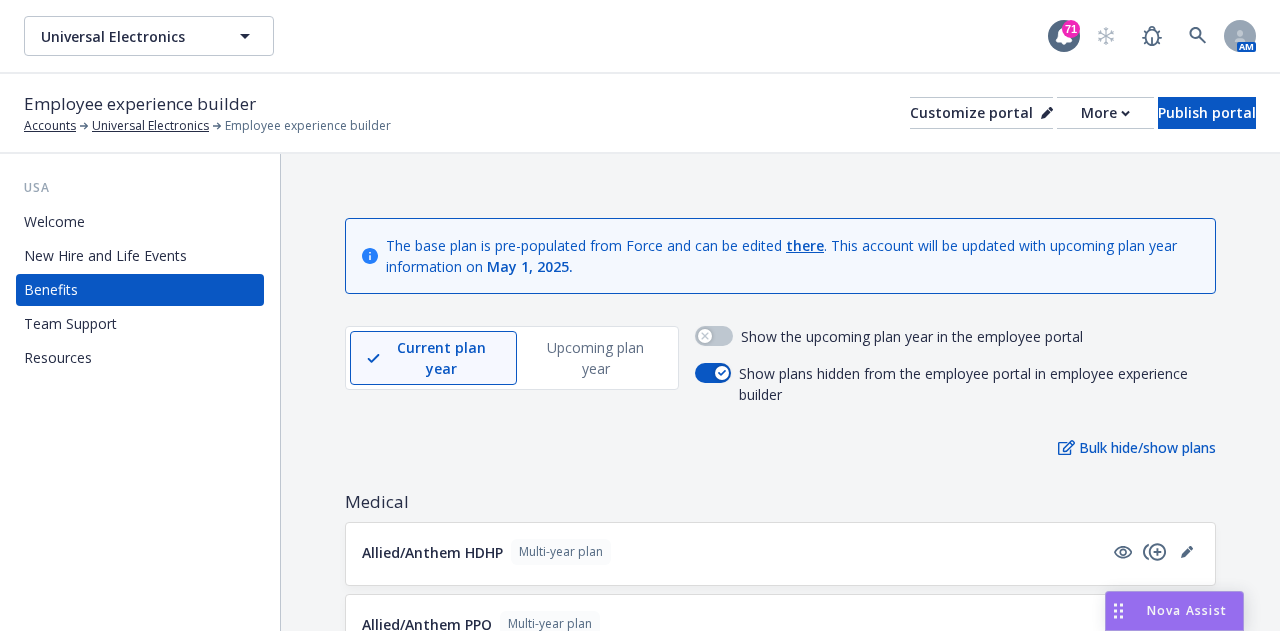 click on "Copy portal link" at bounding box center (1004, 198) 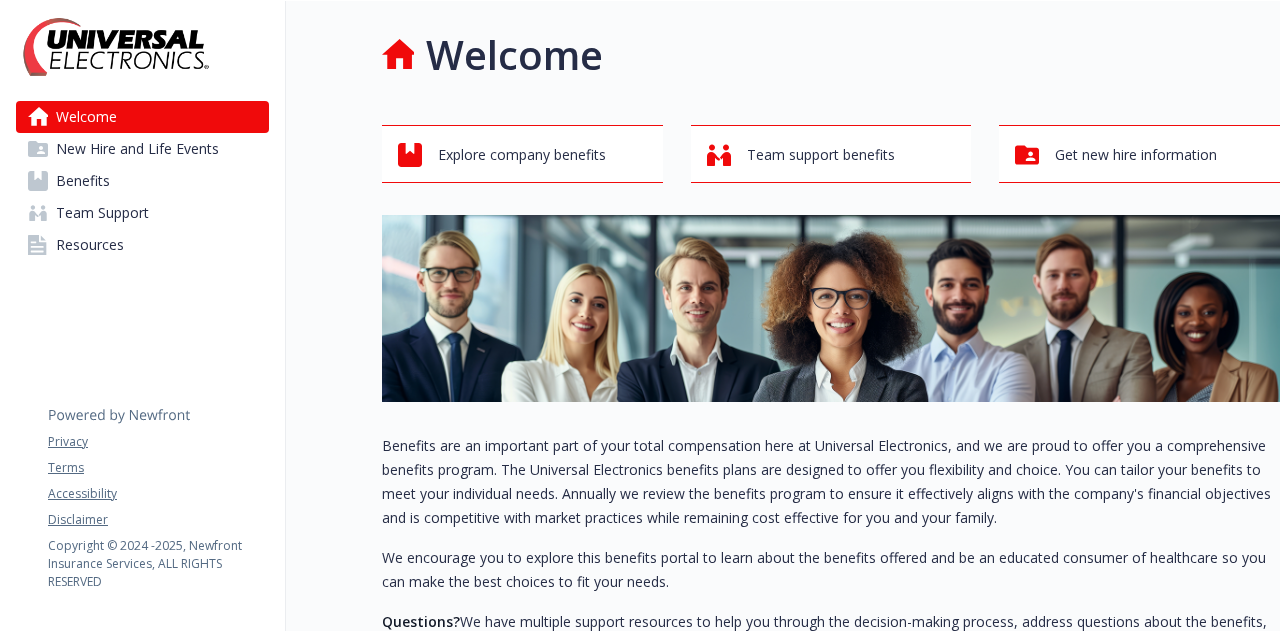 scroll, scrollTop: 0, scrollLeft: 0, axis: both 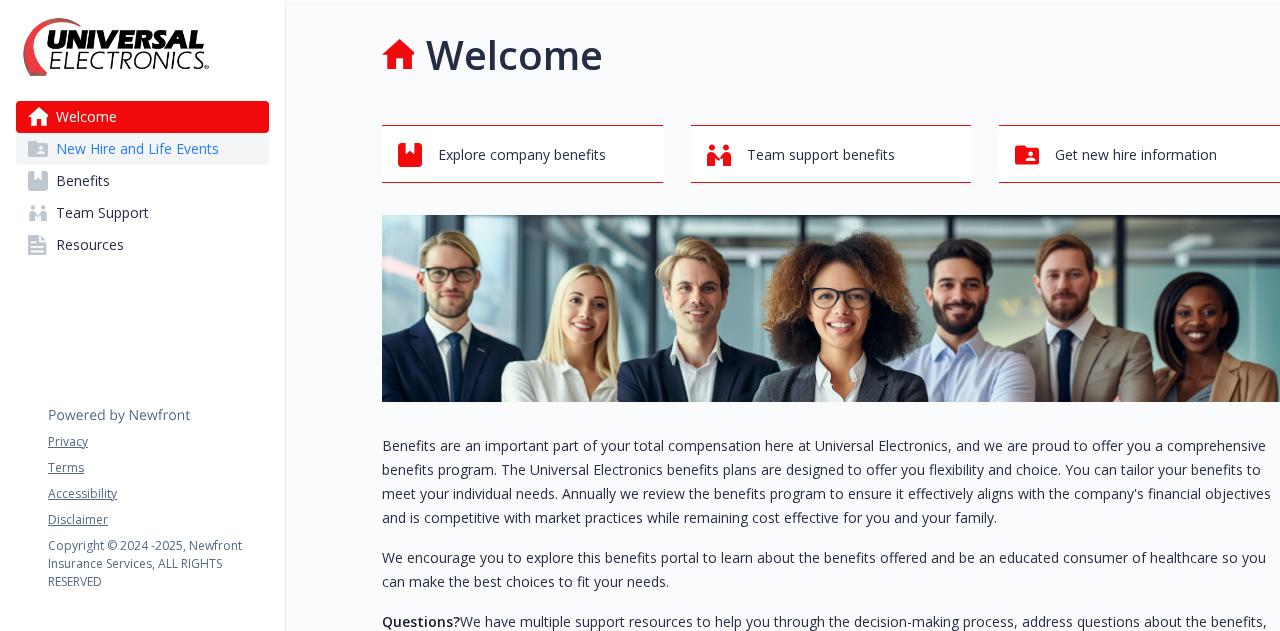 click on "New Hire and Life Events" at bounding box center [137, 149] 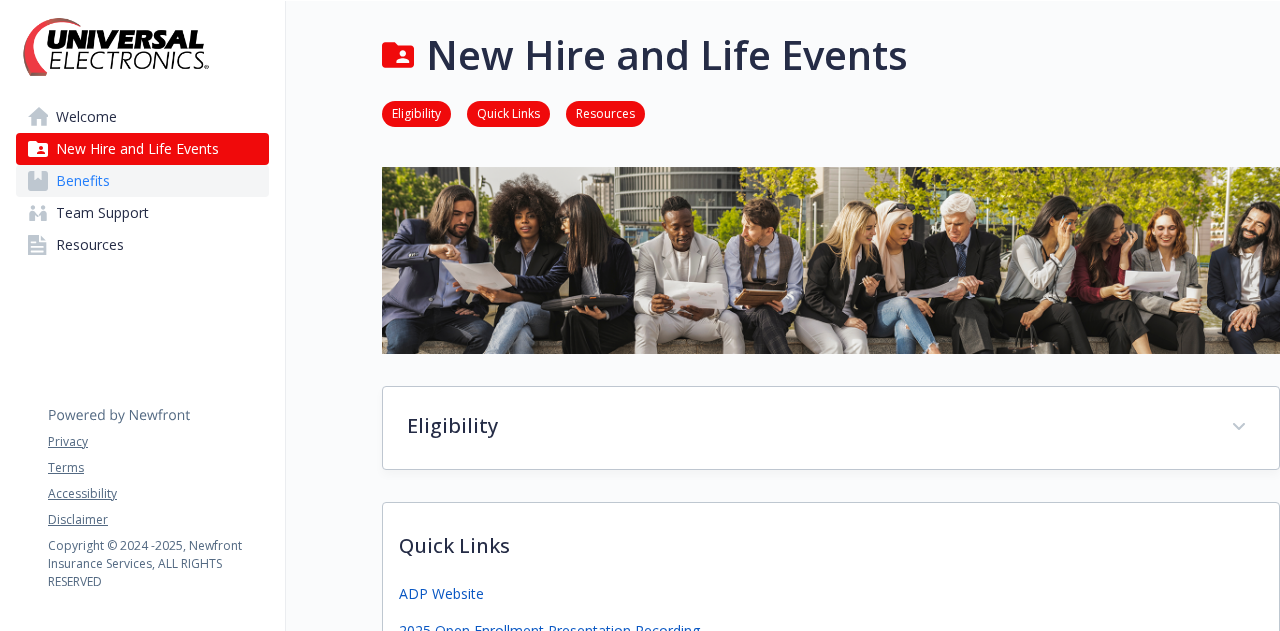 click on "Benefits" at bounding box center [83, 181] 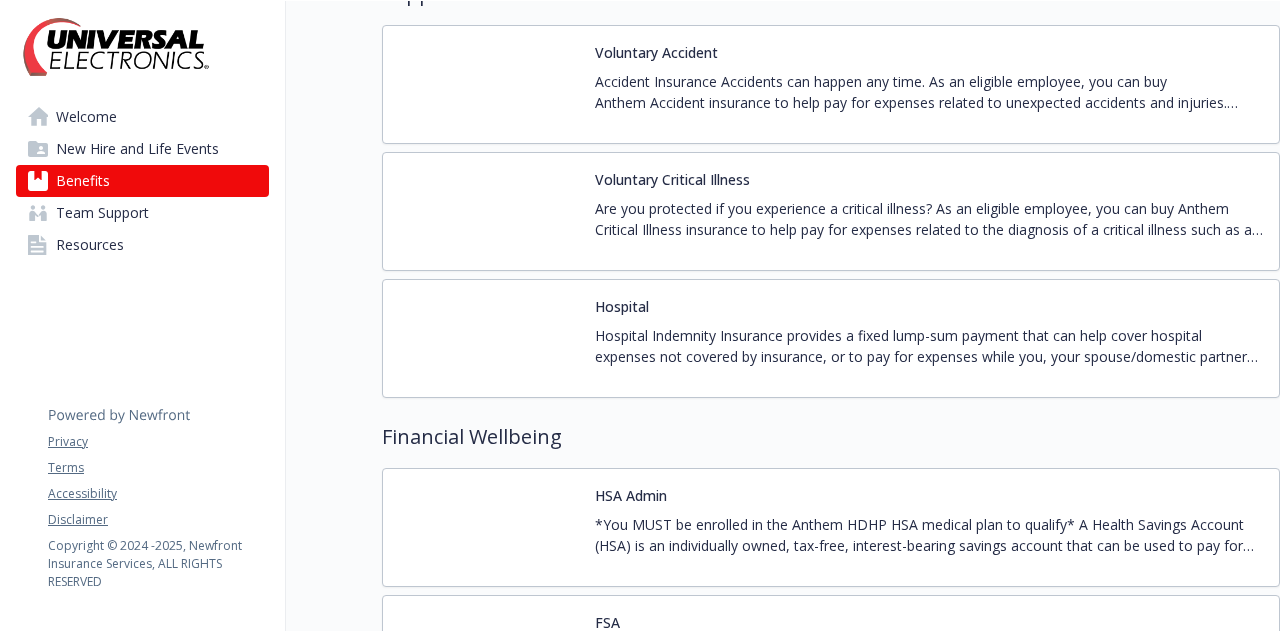 scroll, scrollTop: 1900, scrollLeft: 0, axis: vertical 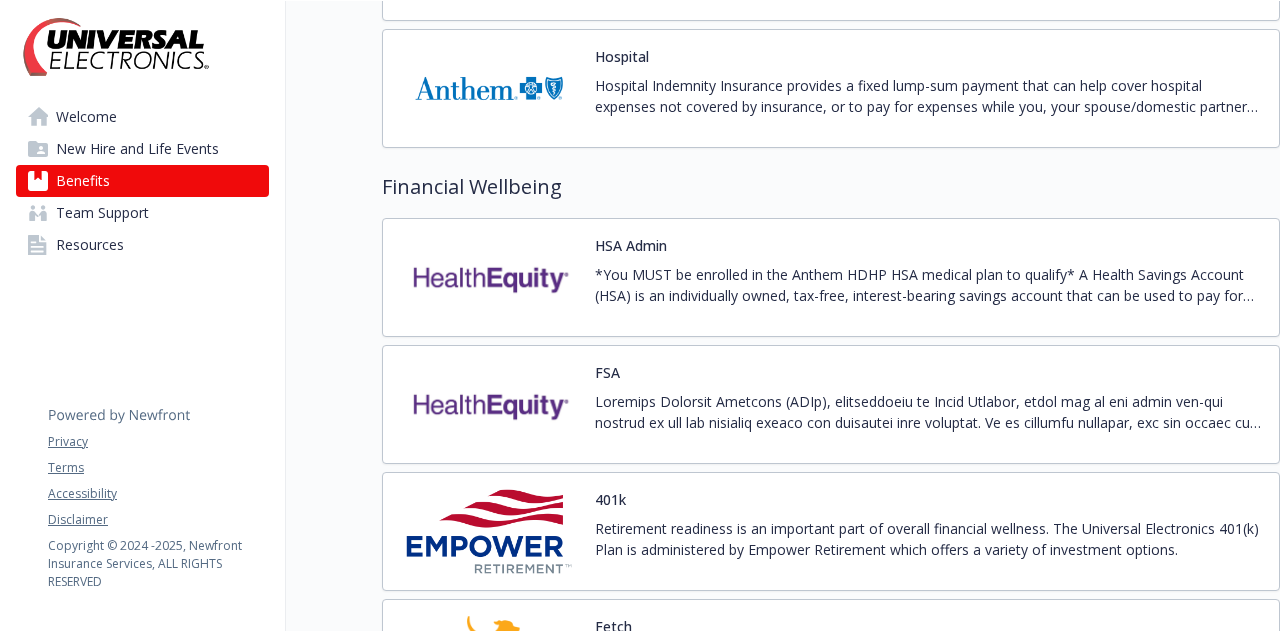 click on "HSA Admin *You MUST be enrolled in the Anthem HDHP HSA medical plan to qualify*
A Health Savings Account (HSA) is an individually owned, tax-free, interest-bearing savings account that can be used to pay for qualified medical, dental, and vision expenses now or in the future." at bounding box center (831, 277) 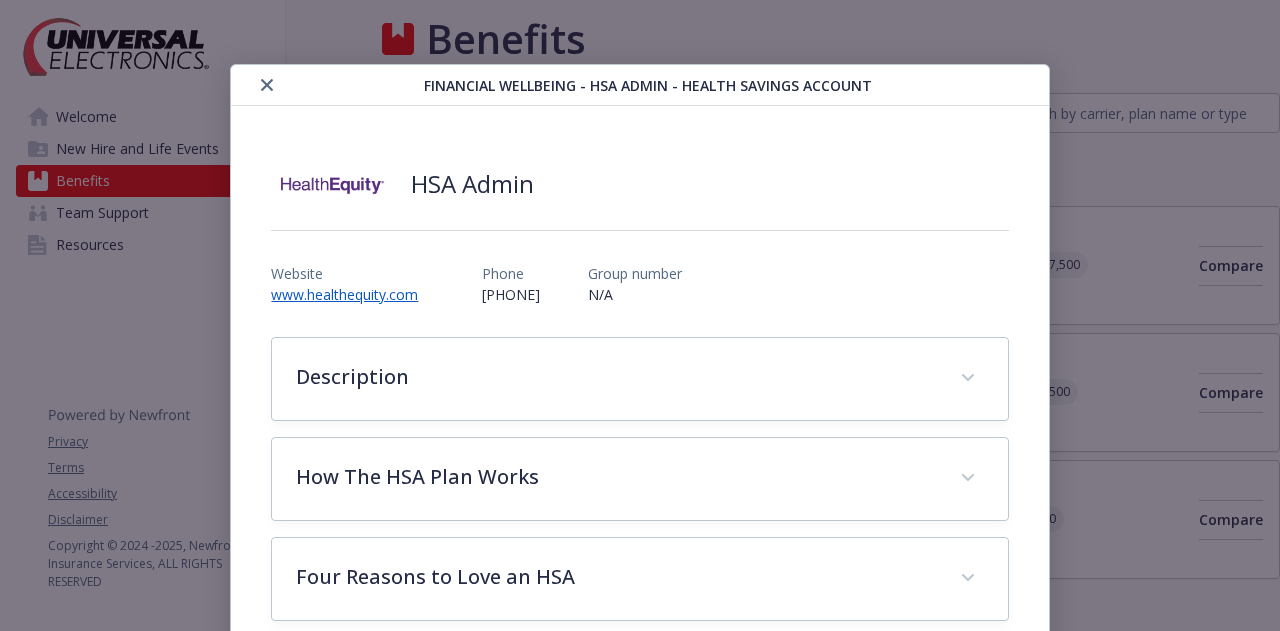 scroll, scrollTop: 1900, scrollLeft: 0, axis: vertical 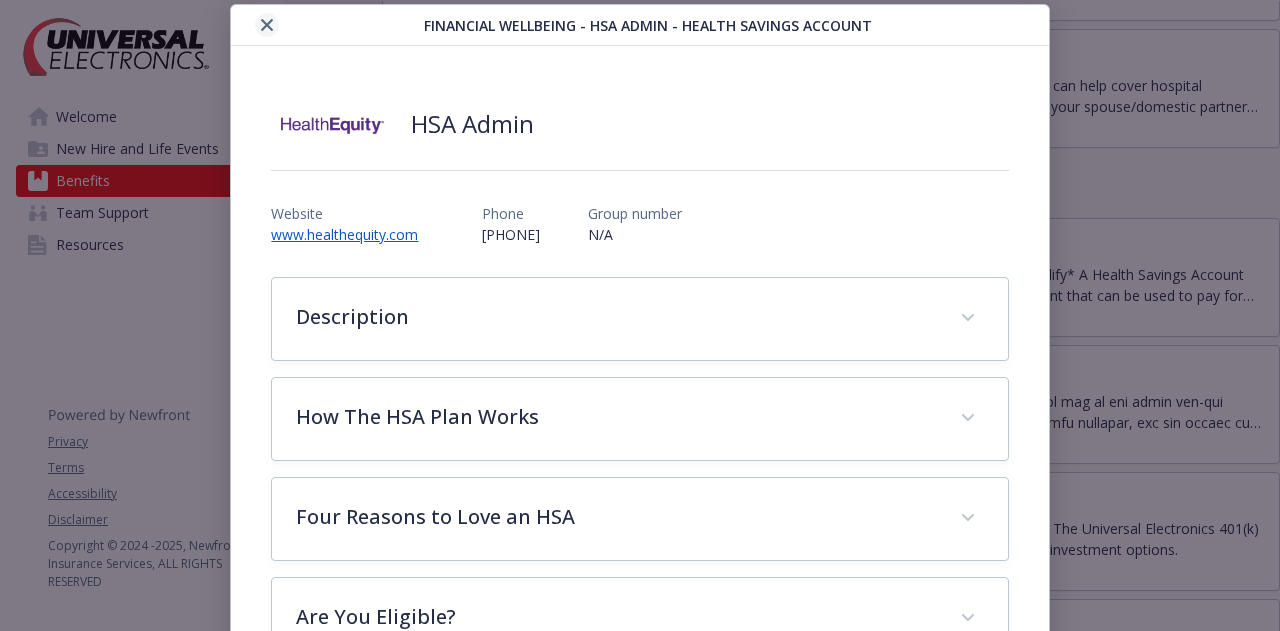 click 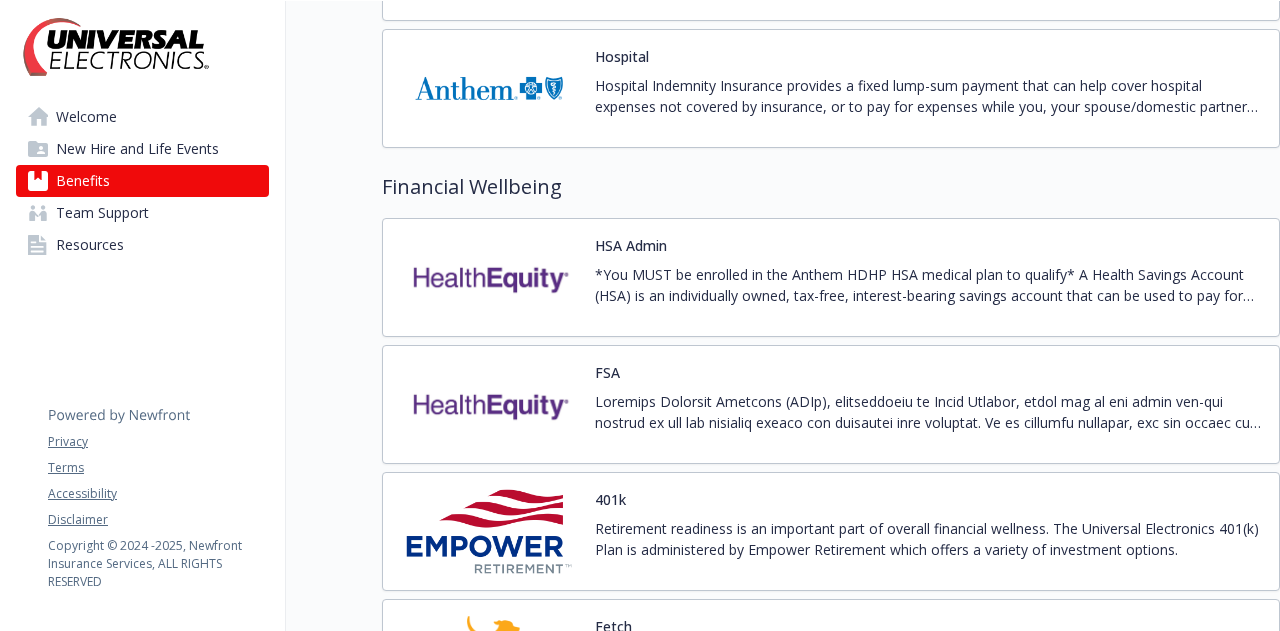 click at bounding box center (489, 404) 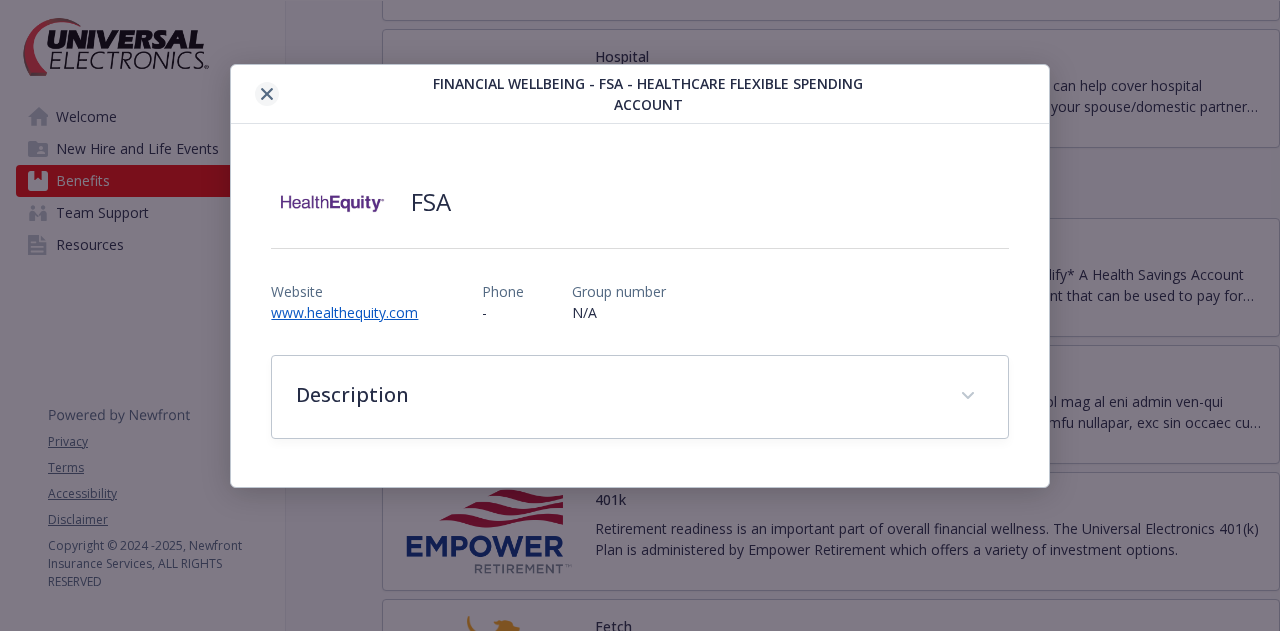 click 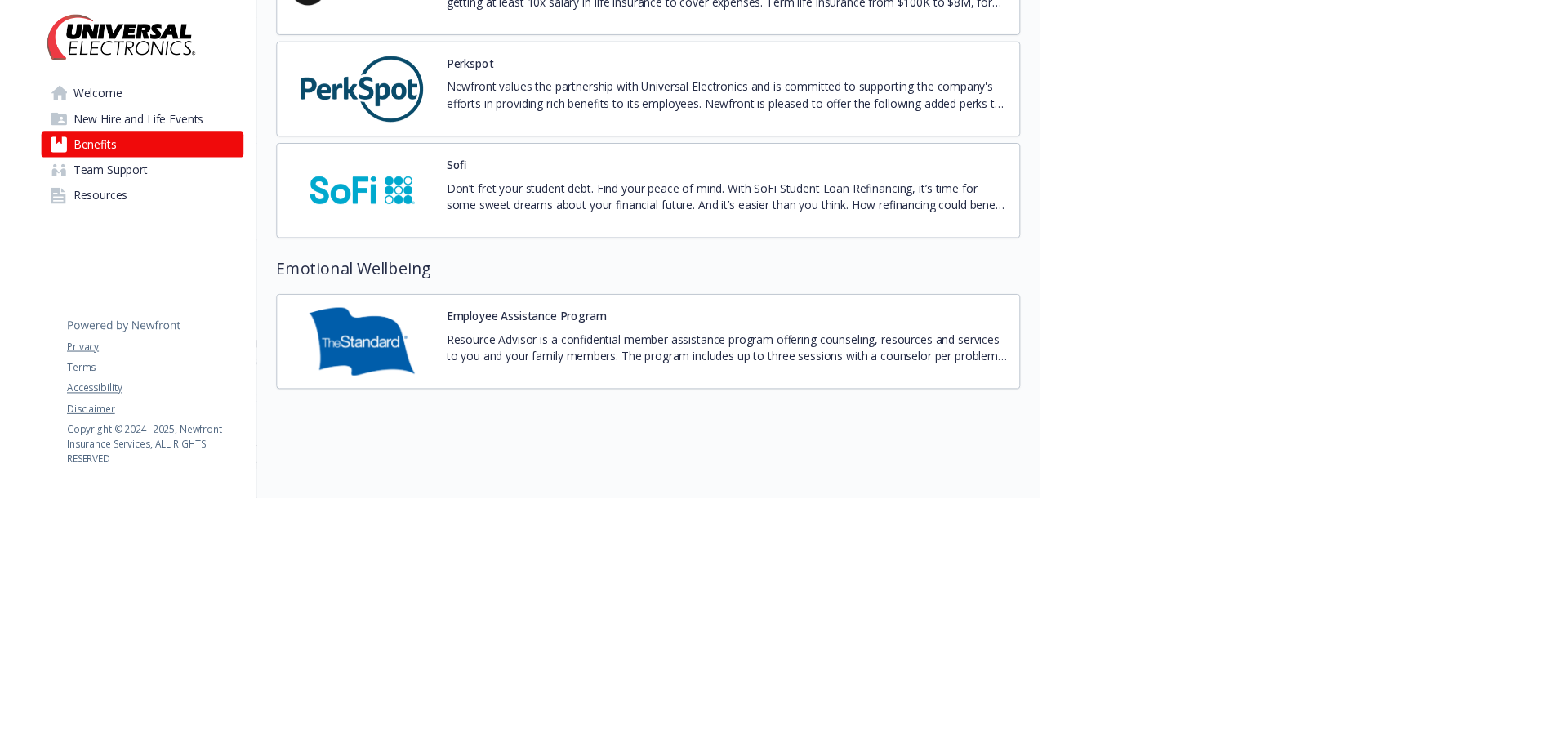 scroll, scrollTop: 1918, scrollLeft: 0, axis: vertical 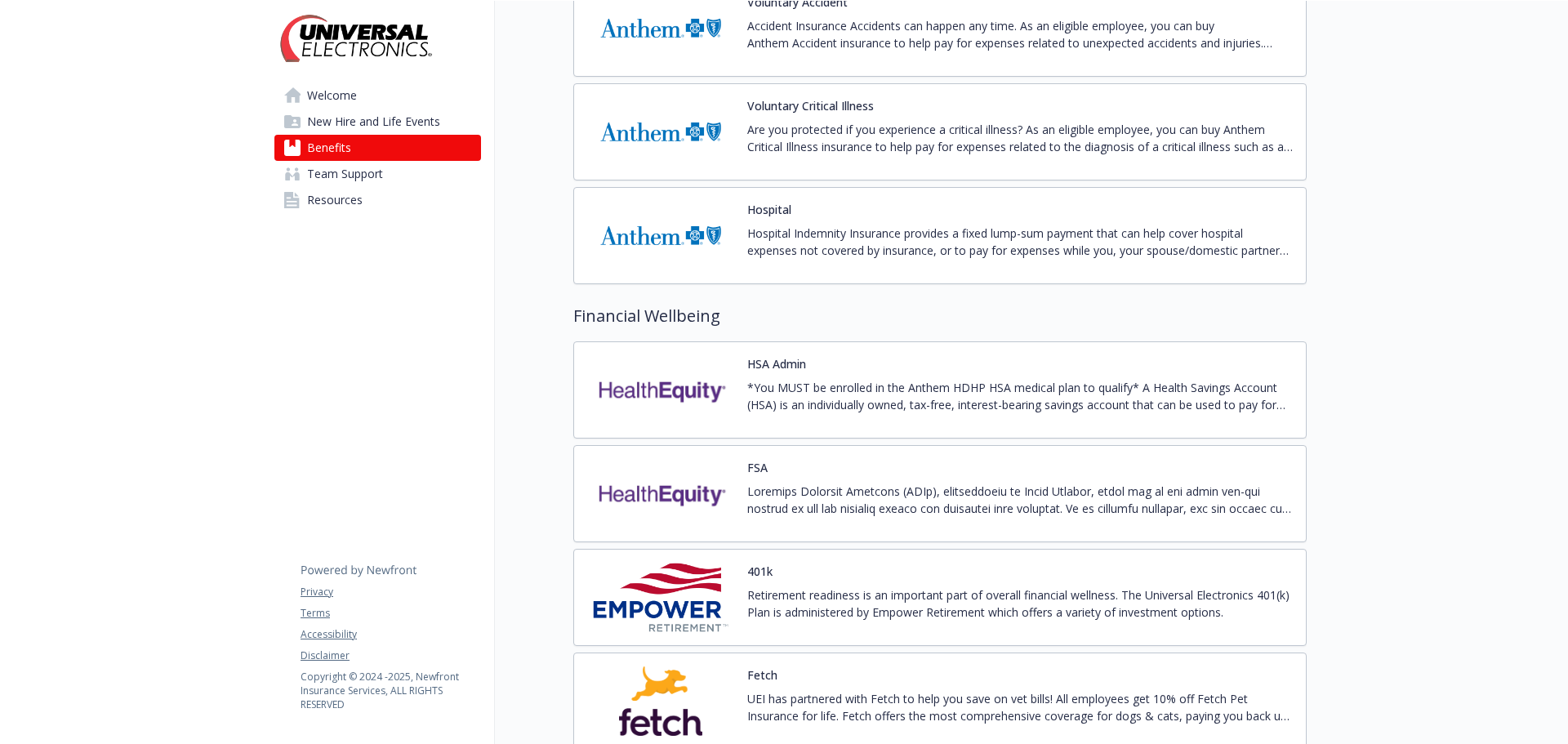 click at bounding box center [661, 390] 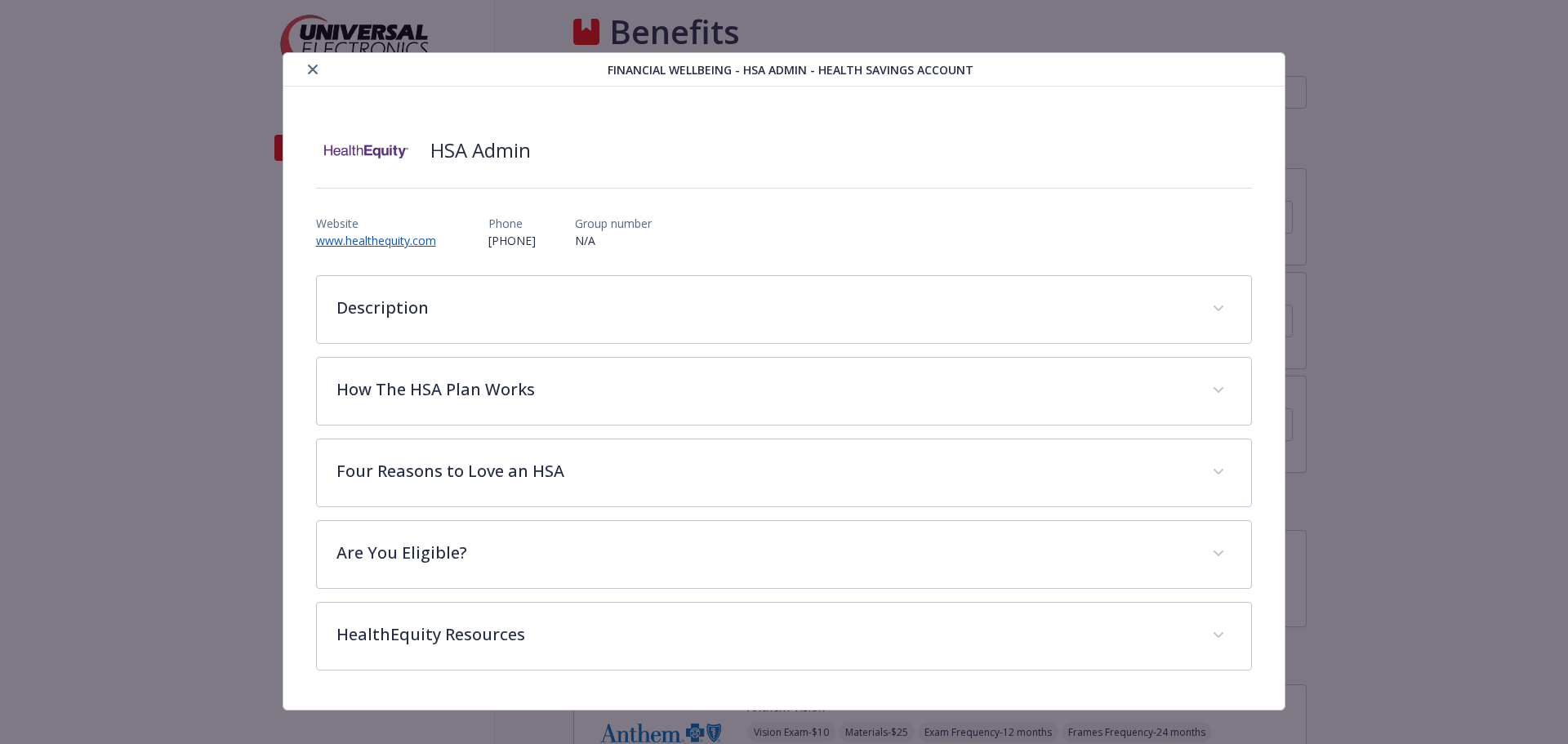 scroll, scrollTop: 1388, scrollLeft: 0, axis: vertical 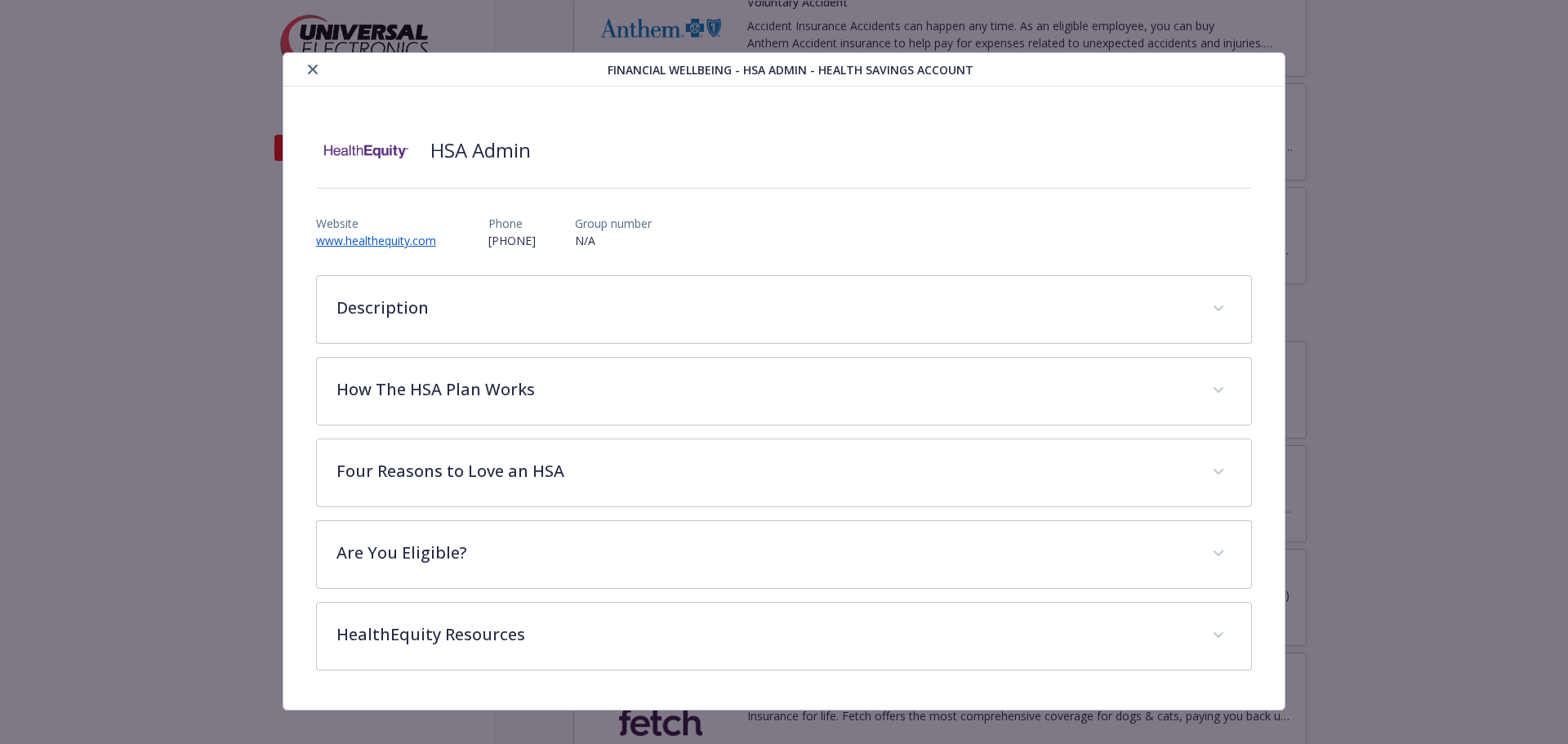 click 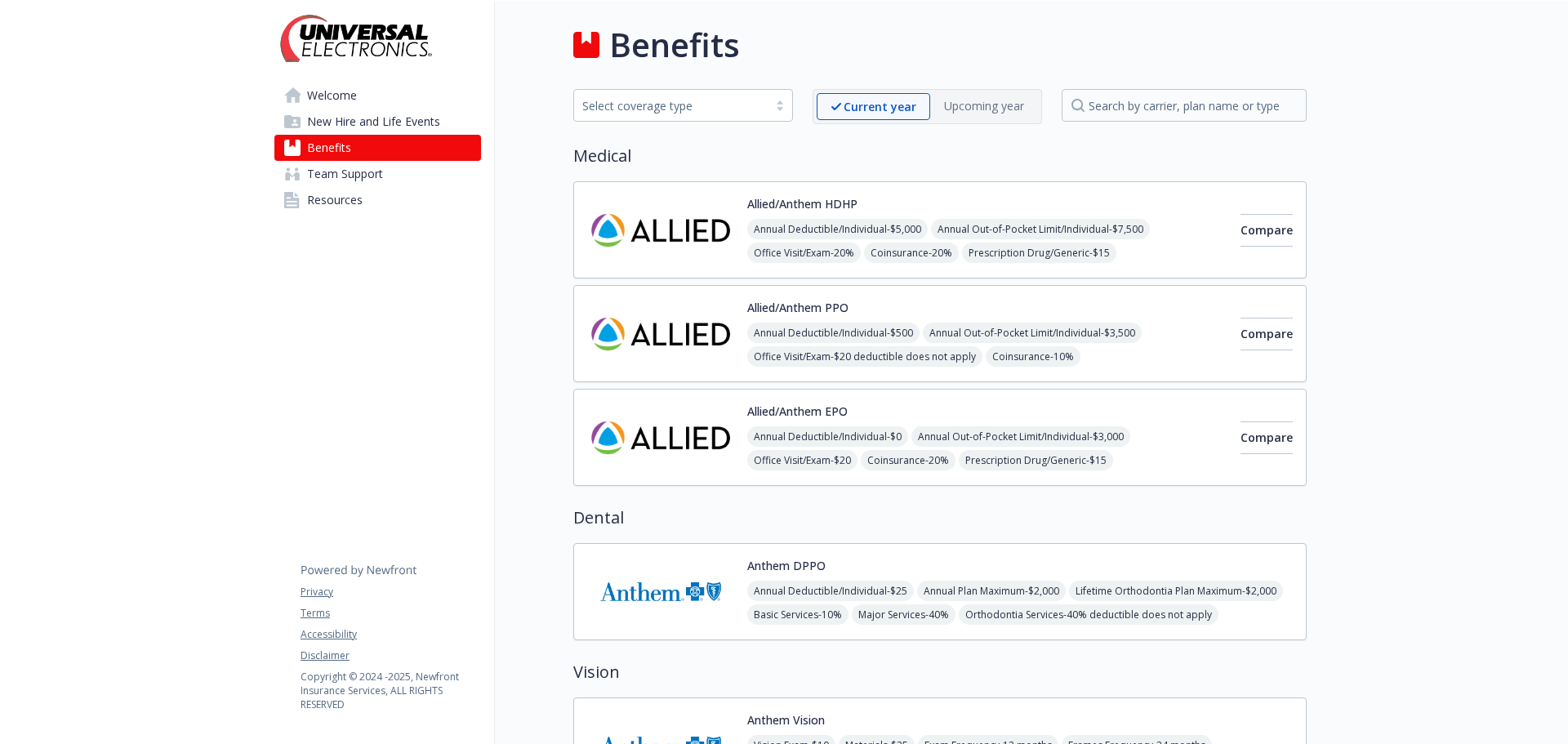 scroll, scrollTop: 0, scrollLeft: 0, axis: both 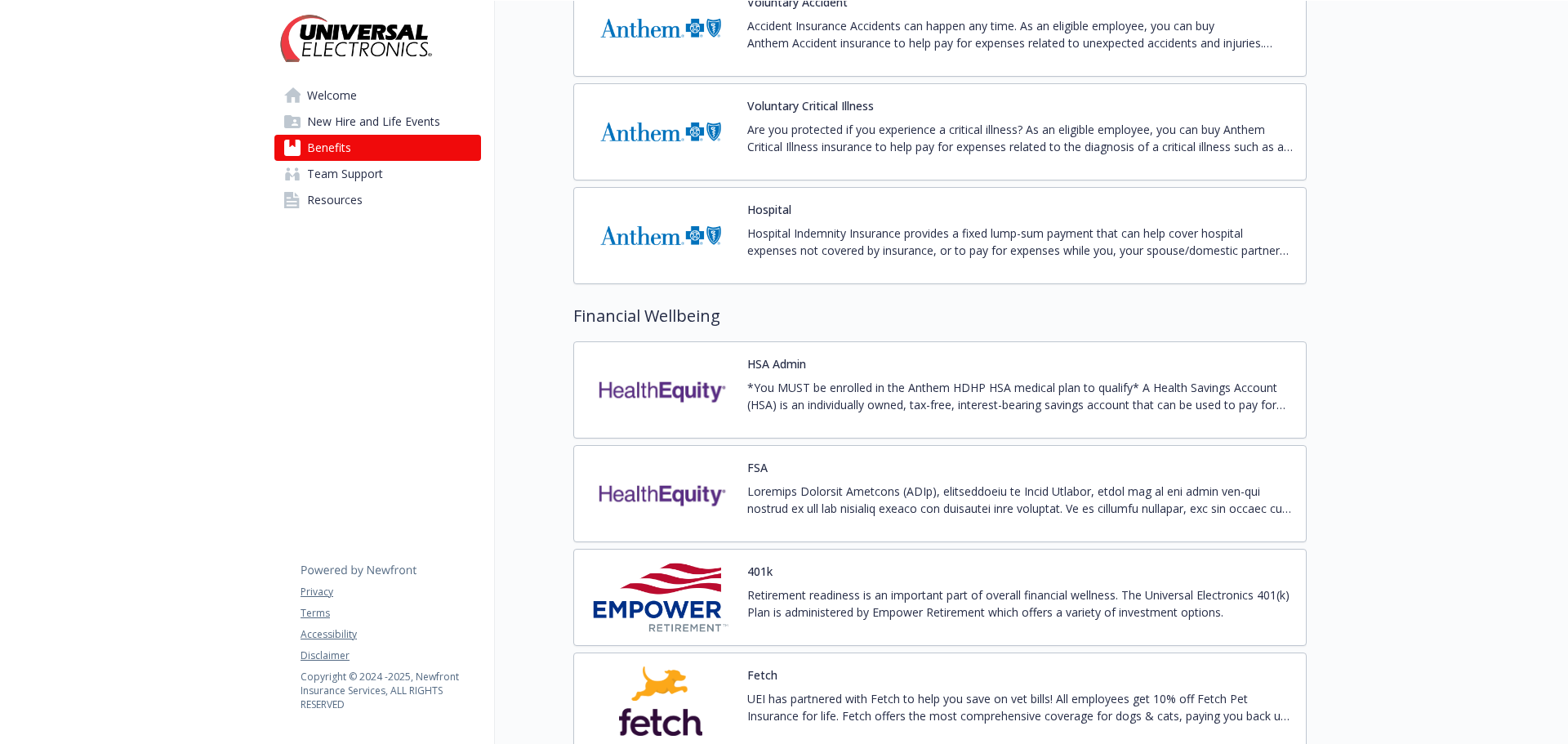 click at bounding box center [661, 390] 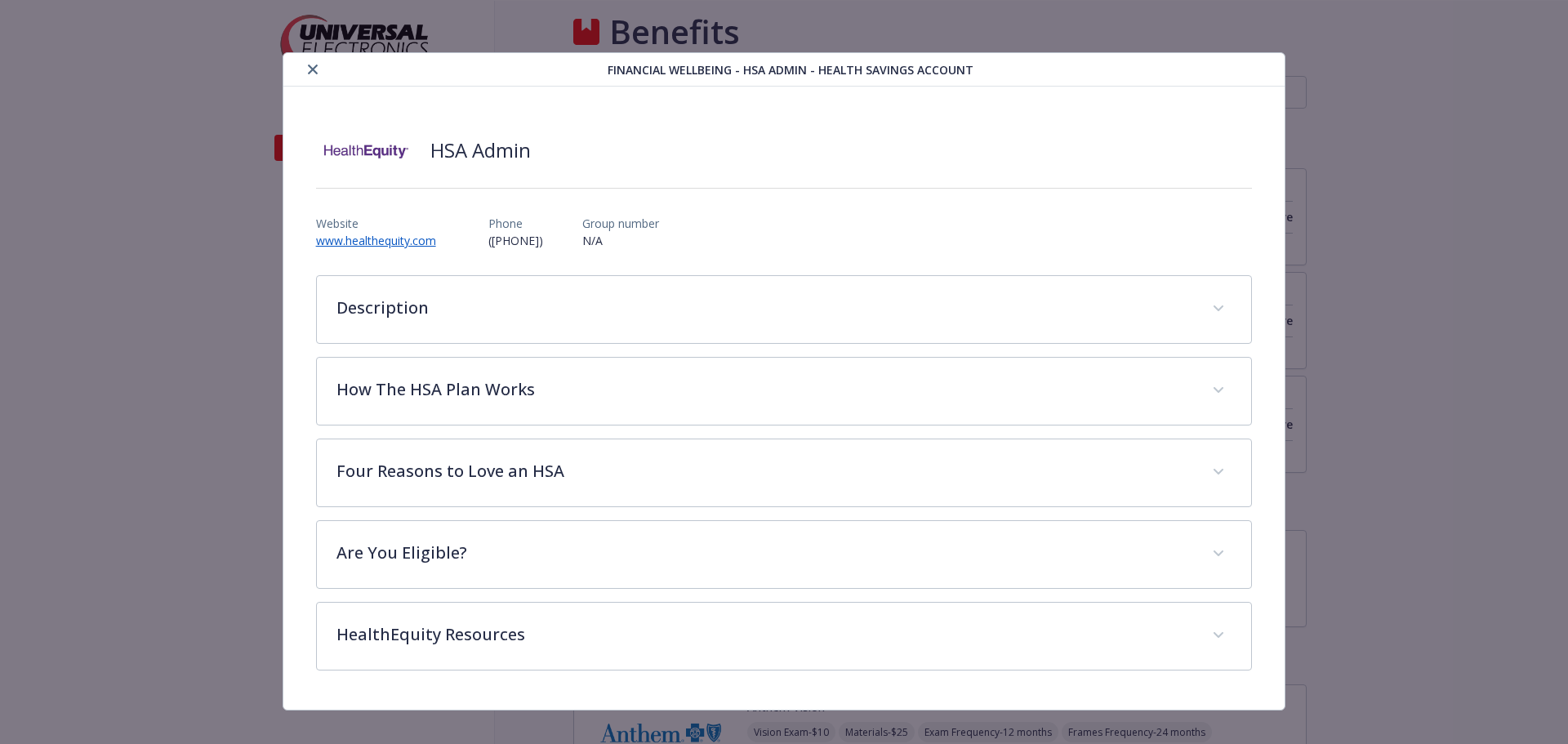 scroll, scrollTop: 1388, scrollLeft: 0, axis: vertical 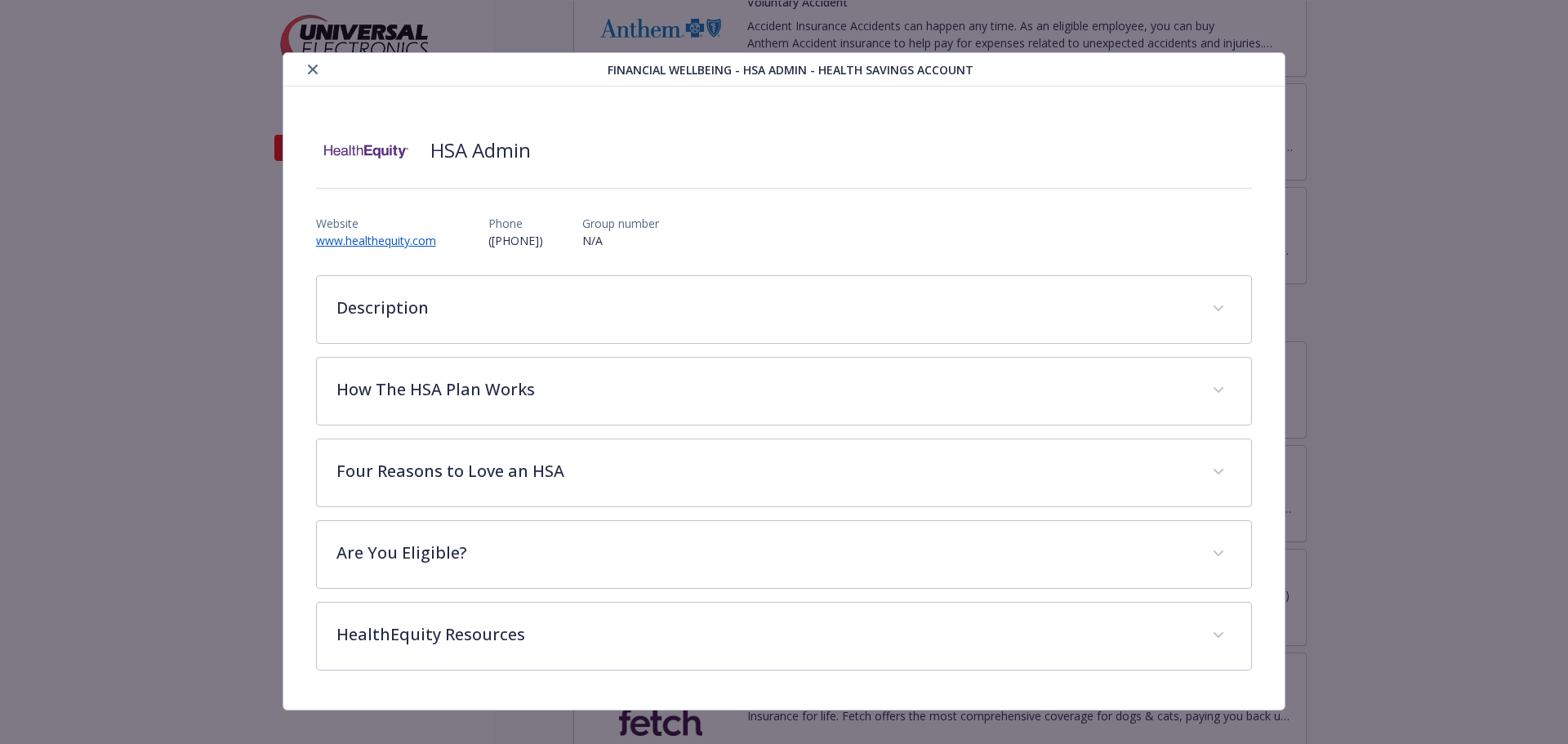 click at bounding box center [313, 69] 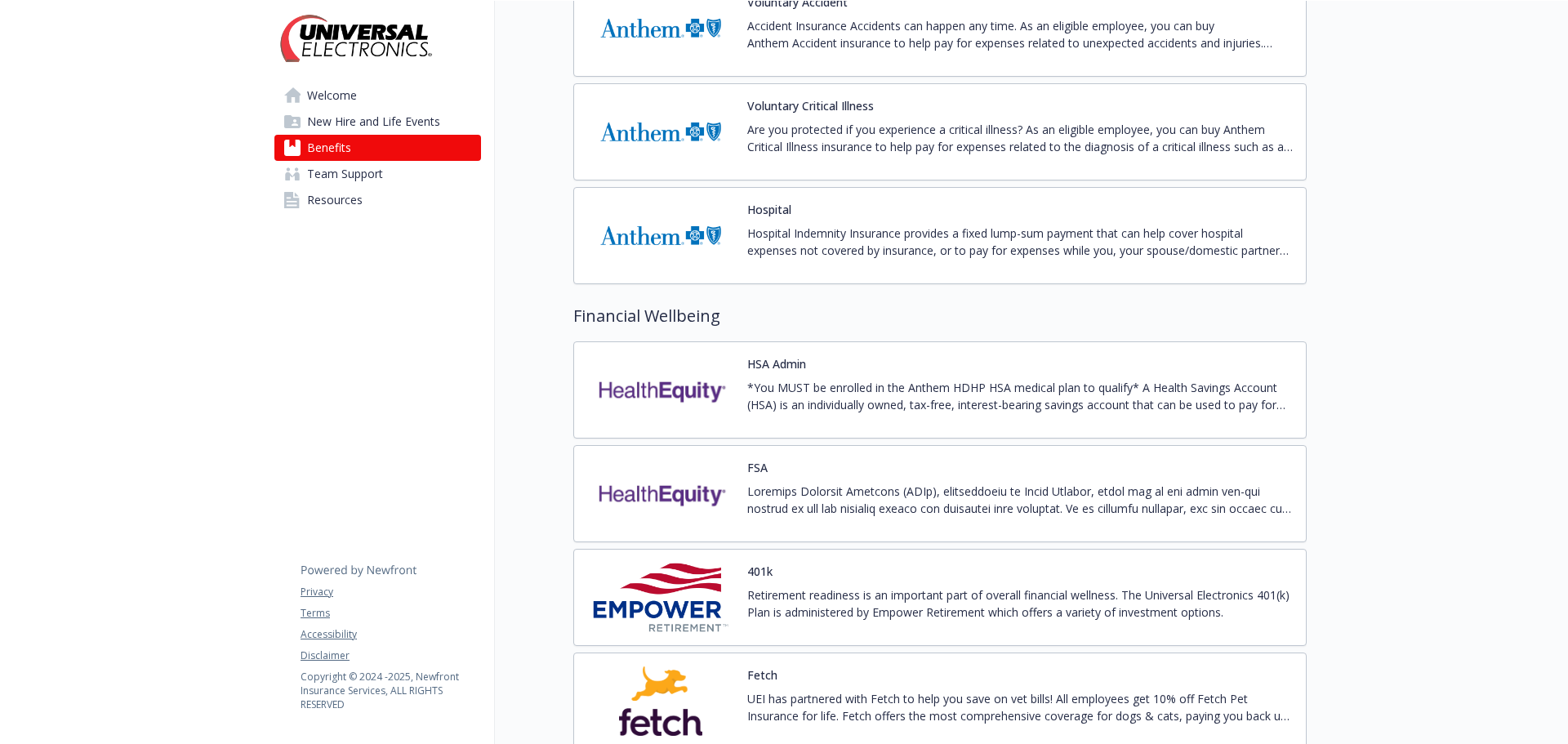 click at bounding box center (131, -28) 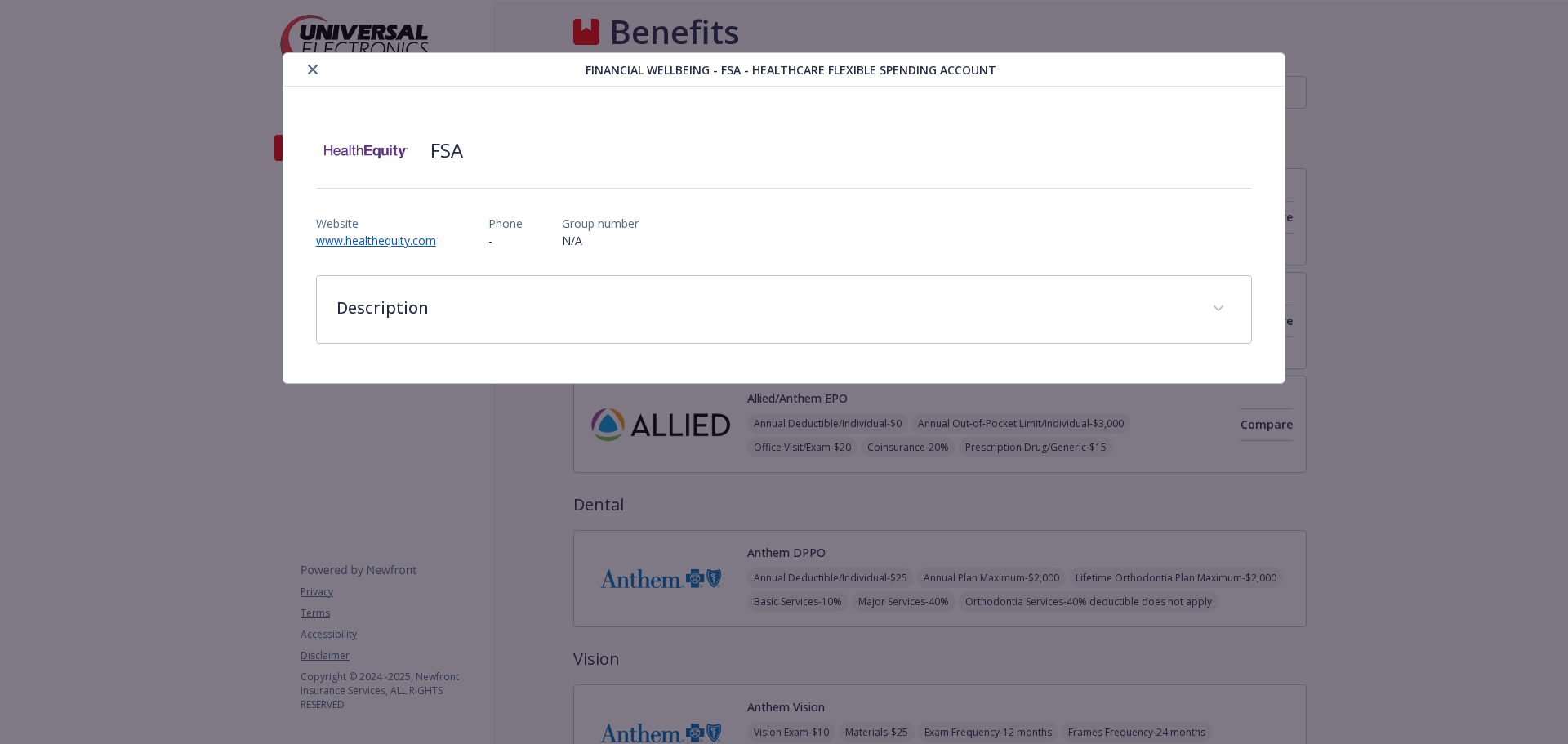 scroll, scrollTop: 1388, scrollLeft: 0, axis: vertical 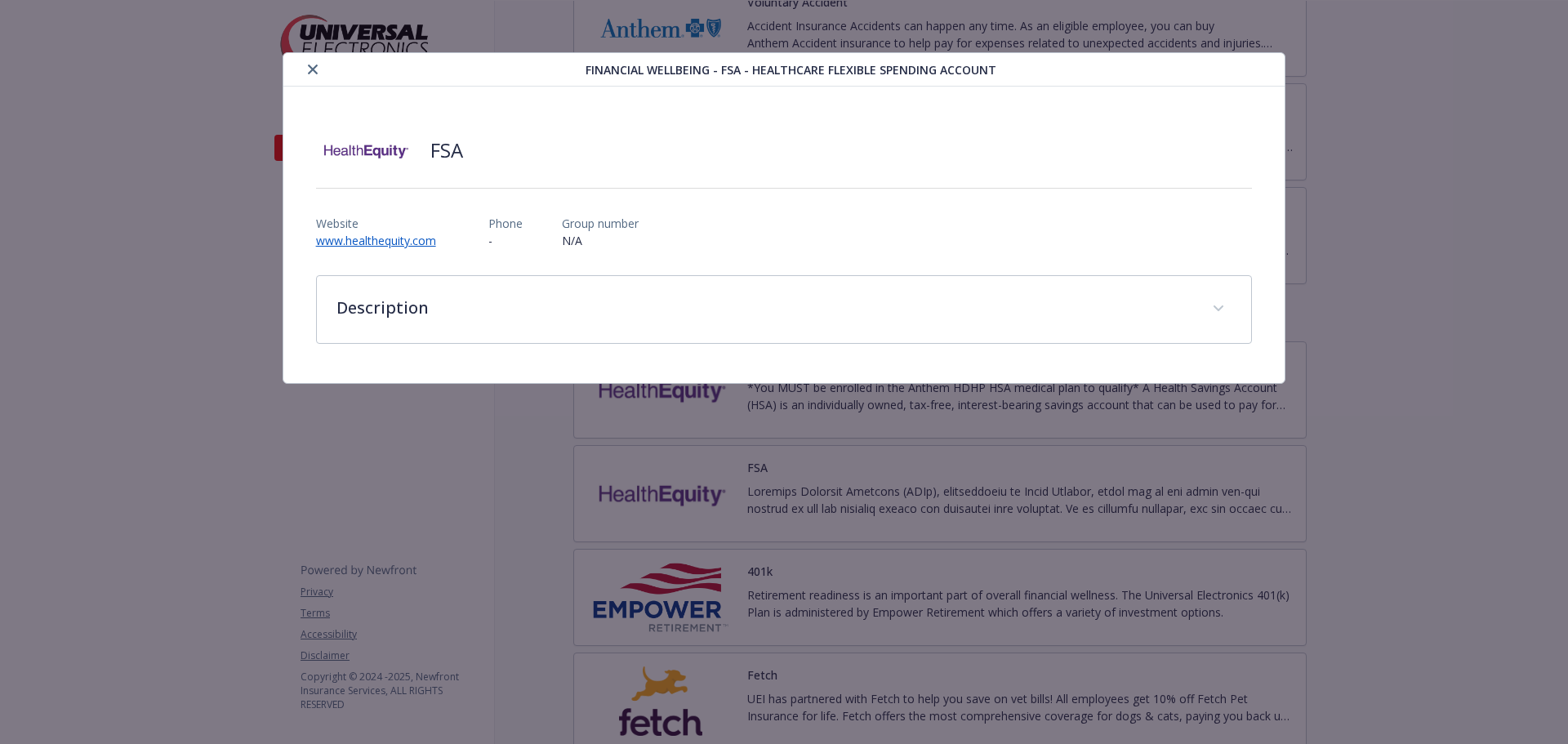 click 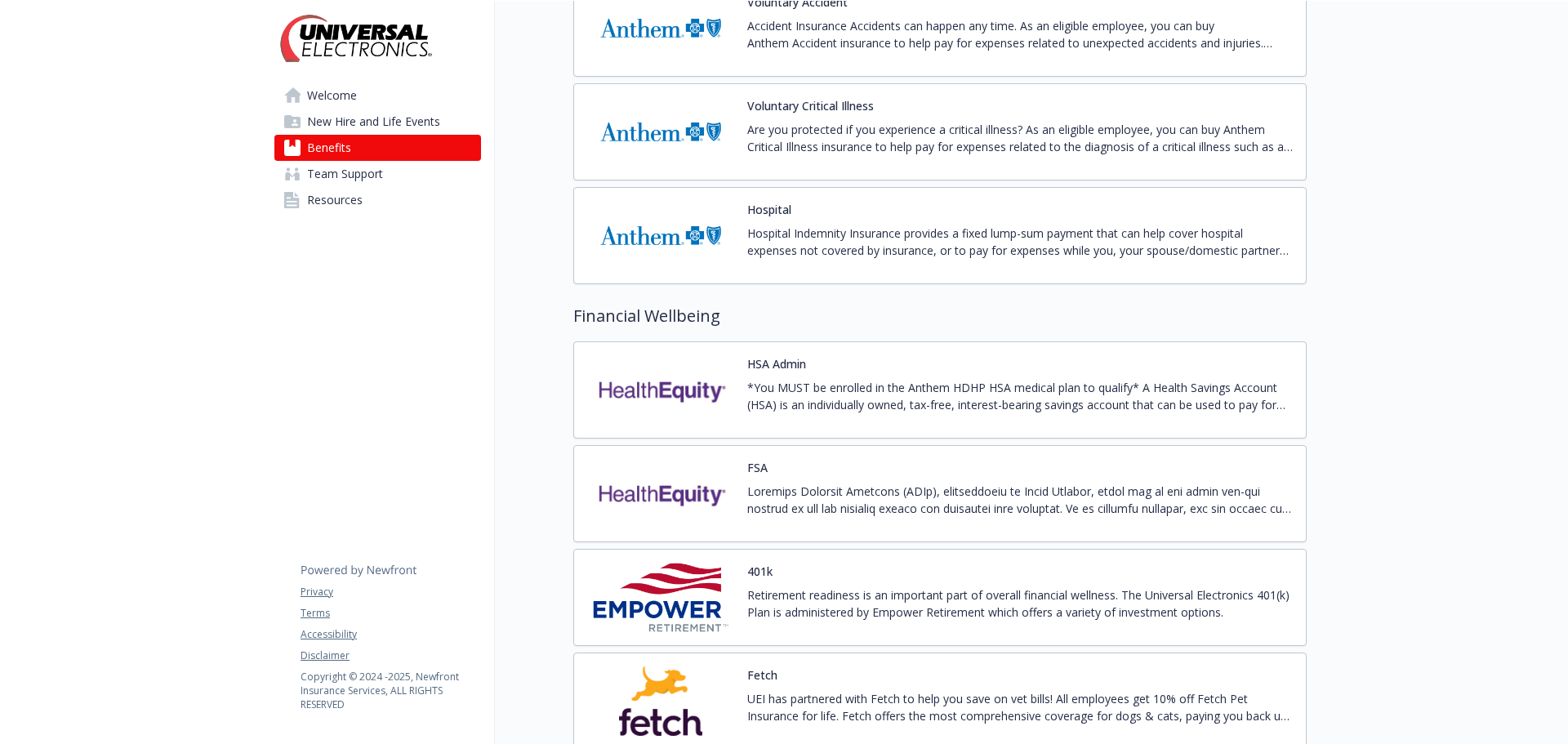 click on "Welcome New Hire and Life Events Benefits Team Support Resources Privacy Terms Accessibility Disclaimer Copyright © 2024 -  2025 , Newfront Insurance Services, ALL RIGHTS RESERVED" at bounding box center [378, -28] 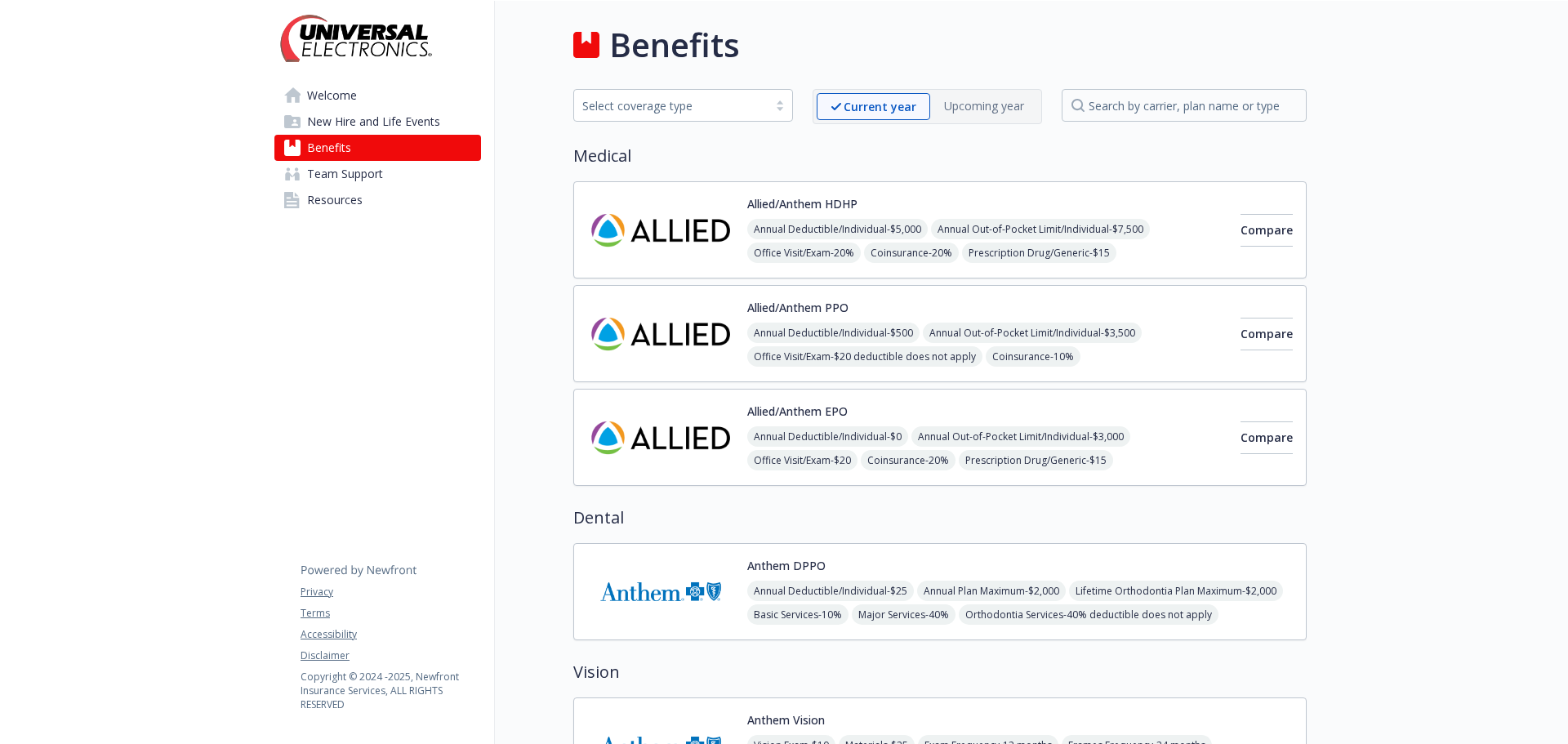 scroll, scrollTop: 0, scrollLeft: 0, axis: both 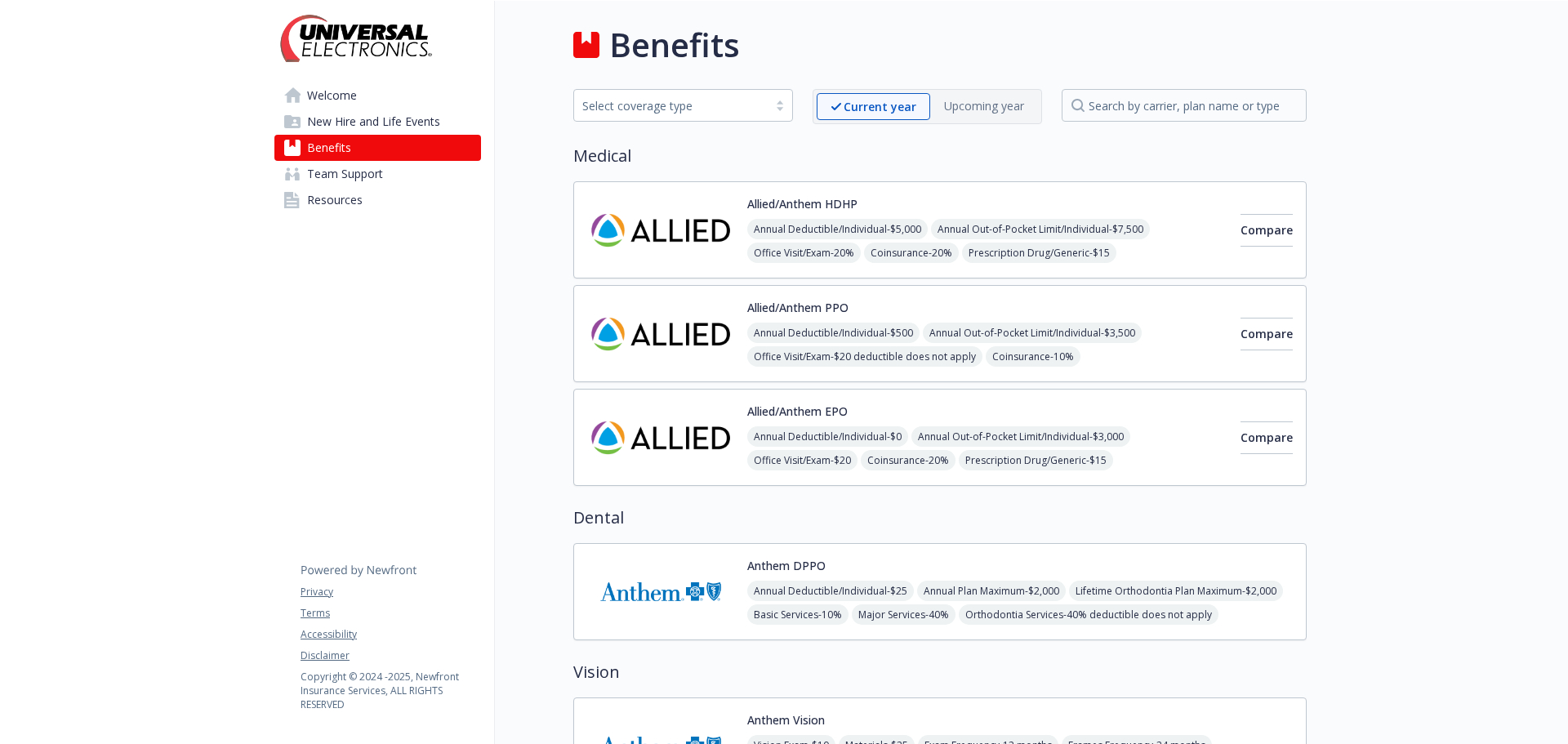 click on "Welcome New Hire and Life Events Benefits Team Support Resources Privacy Terms Accessibility Disclaimer Copyright © 2024 -  2025 , Newfront Insurance Services, ALL RIGHTS RESERVED" at bounding box center (378, 1361) 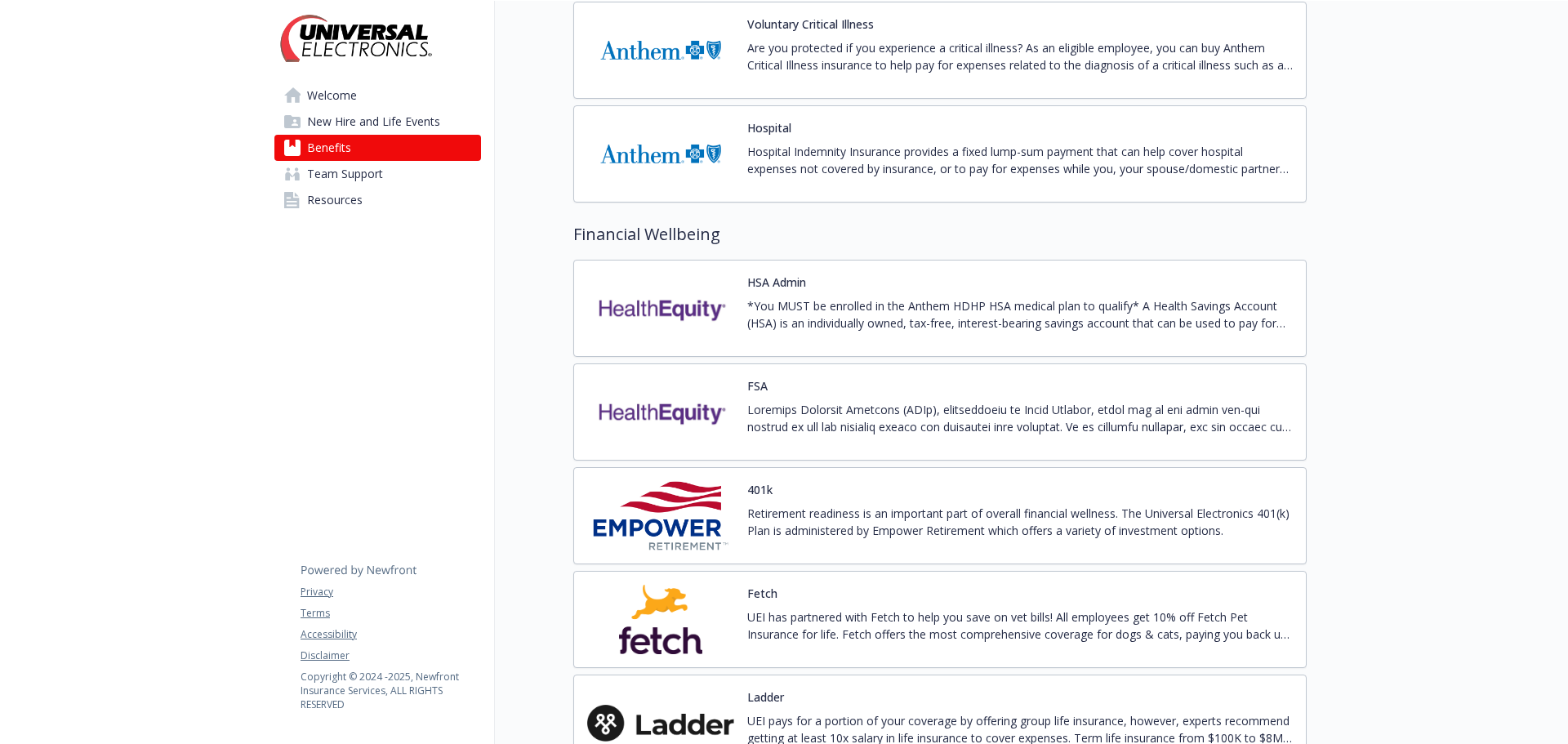 click at bounding box center (661, 308) 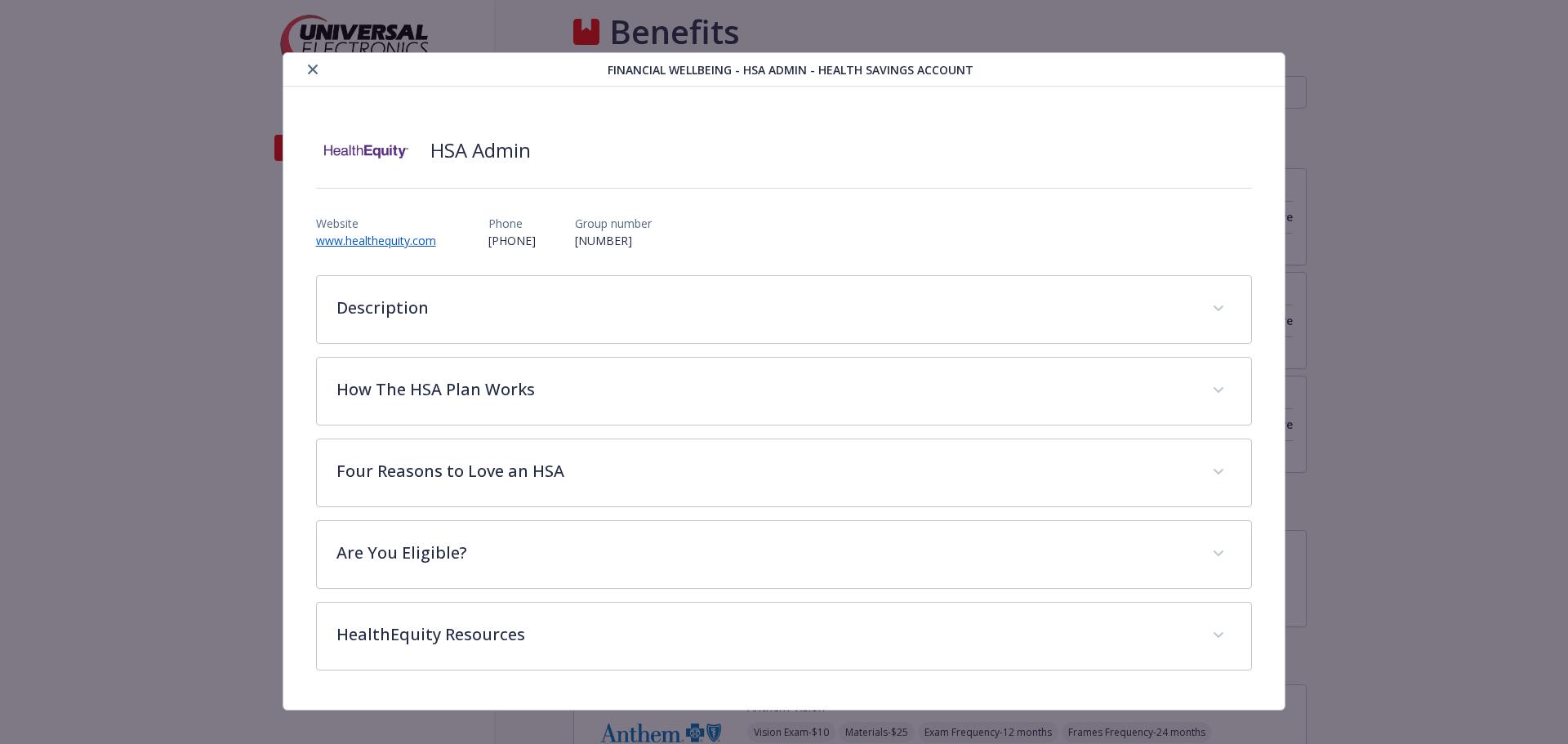 scroll, scrollTop: 1470, scrollLeft: 0, axis: vertical 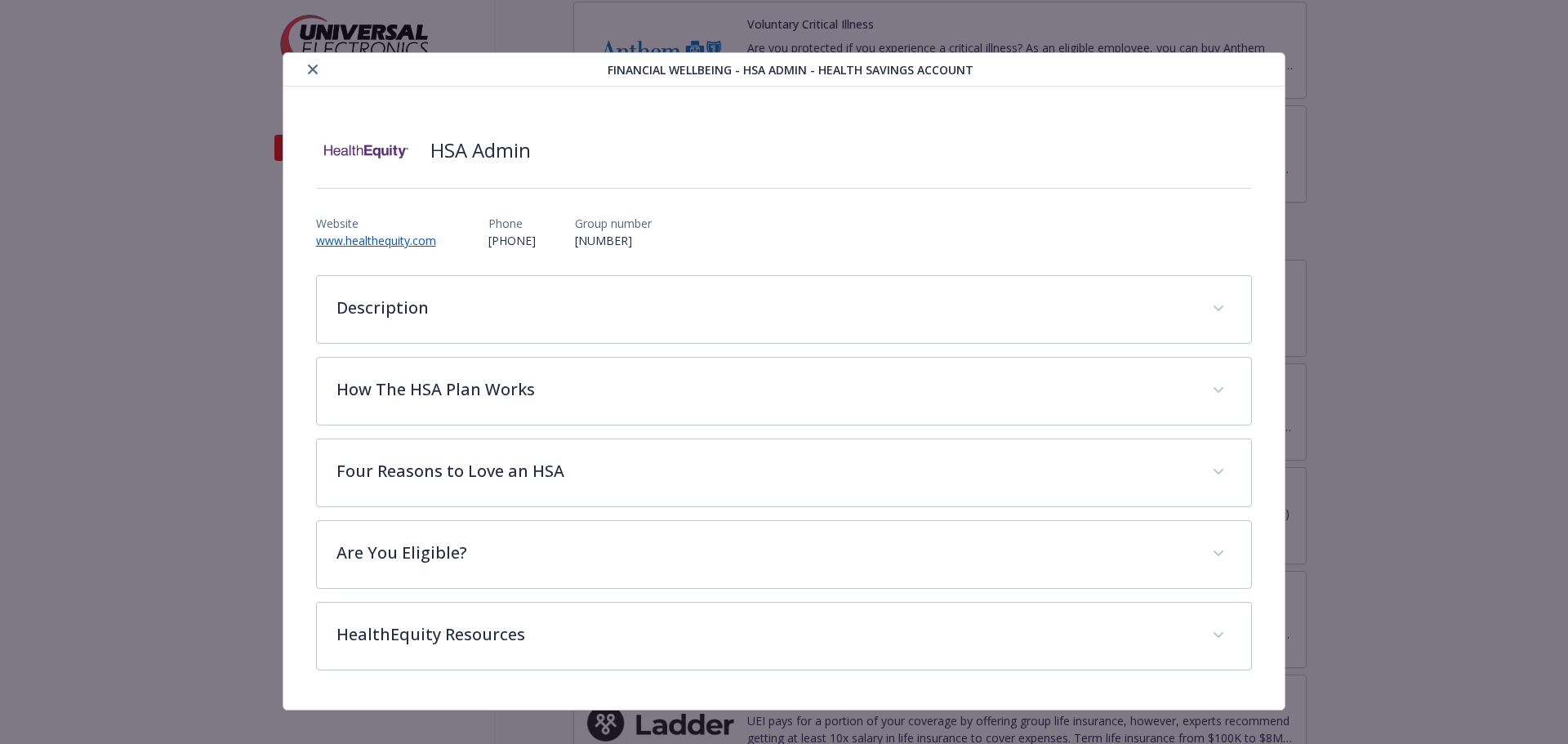 click 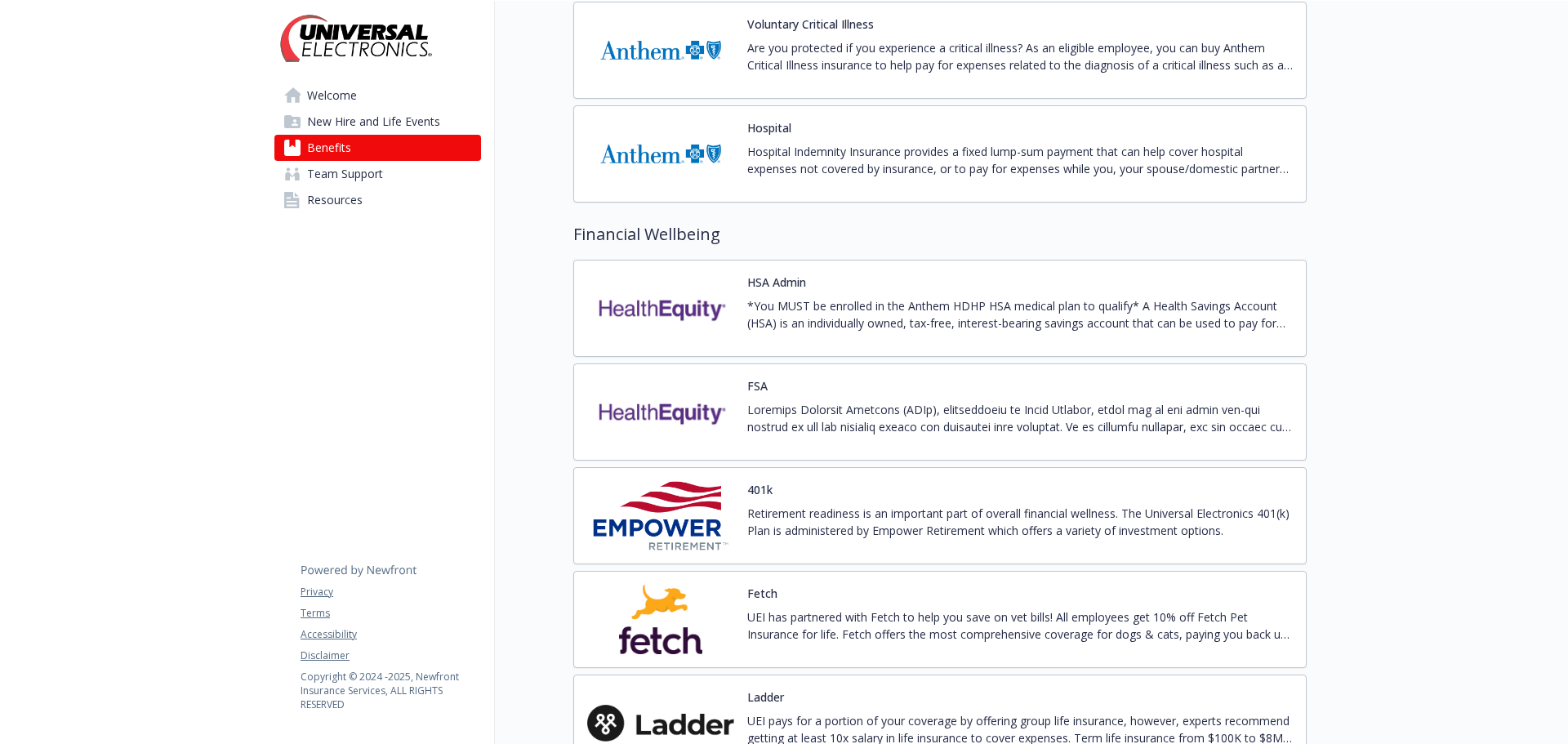 click at bounding box center (661, 412) 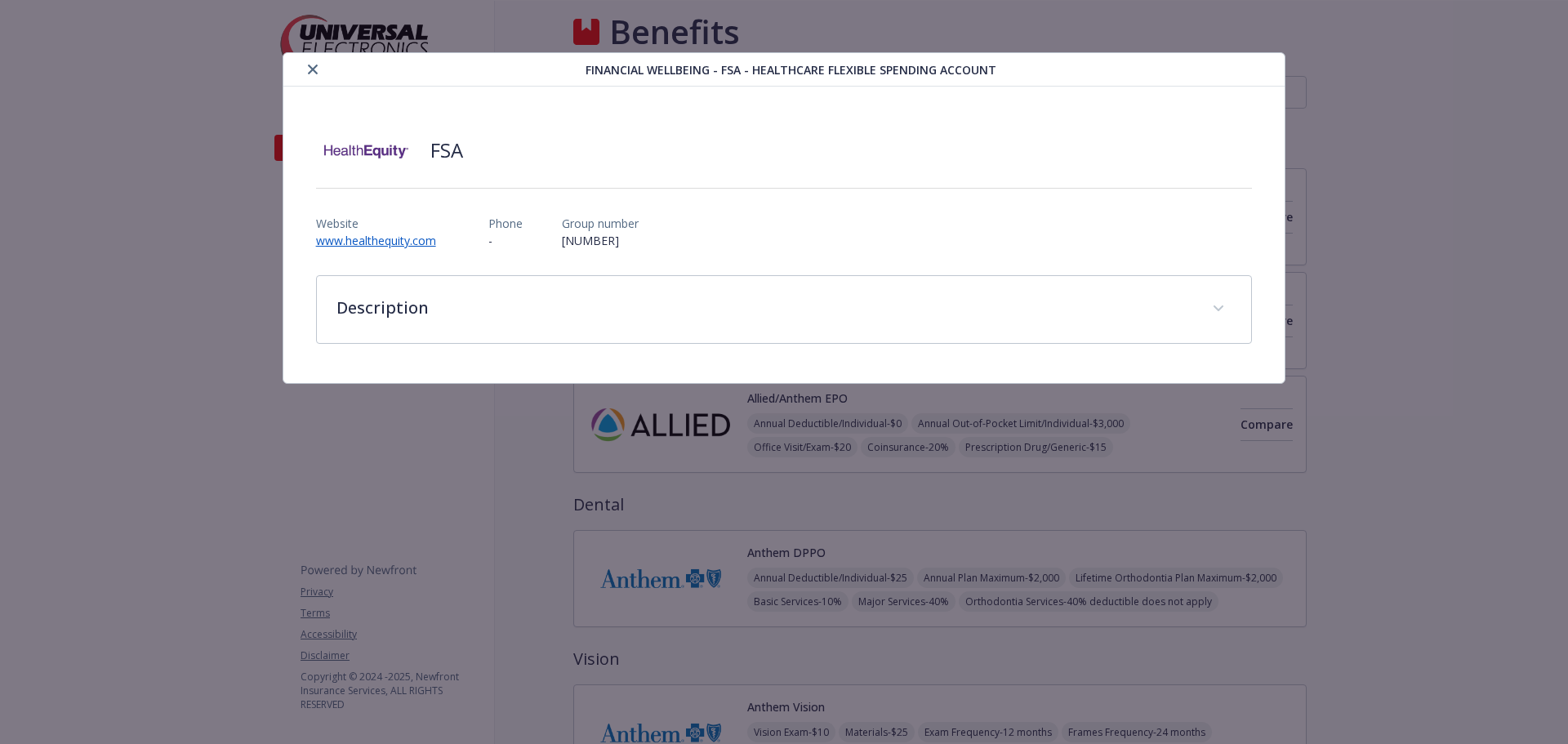 scroll, scrollTop: 1470, scrollLeft: 0, axis: vertical 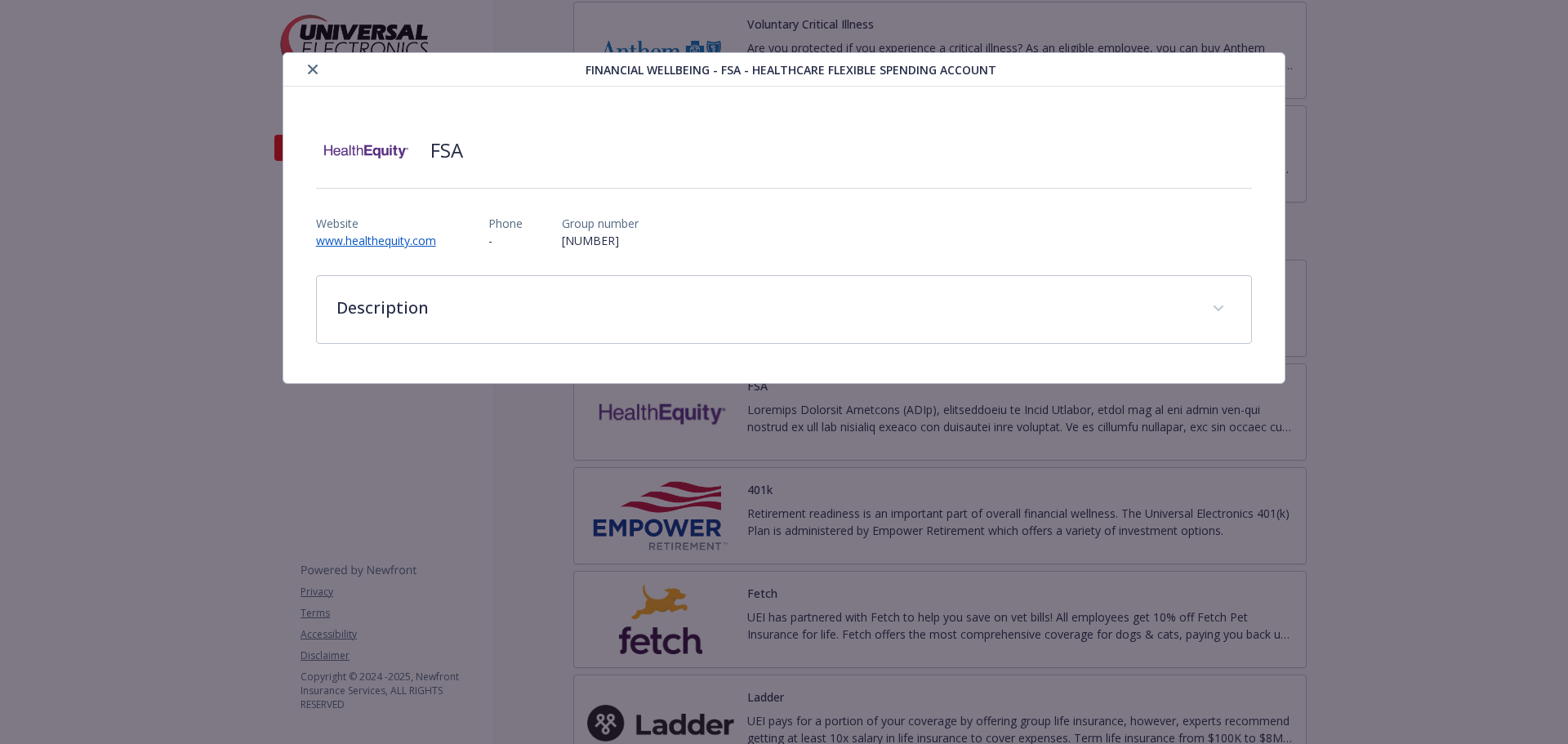 click 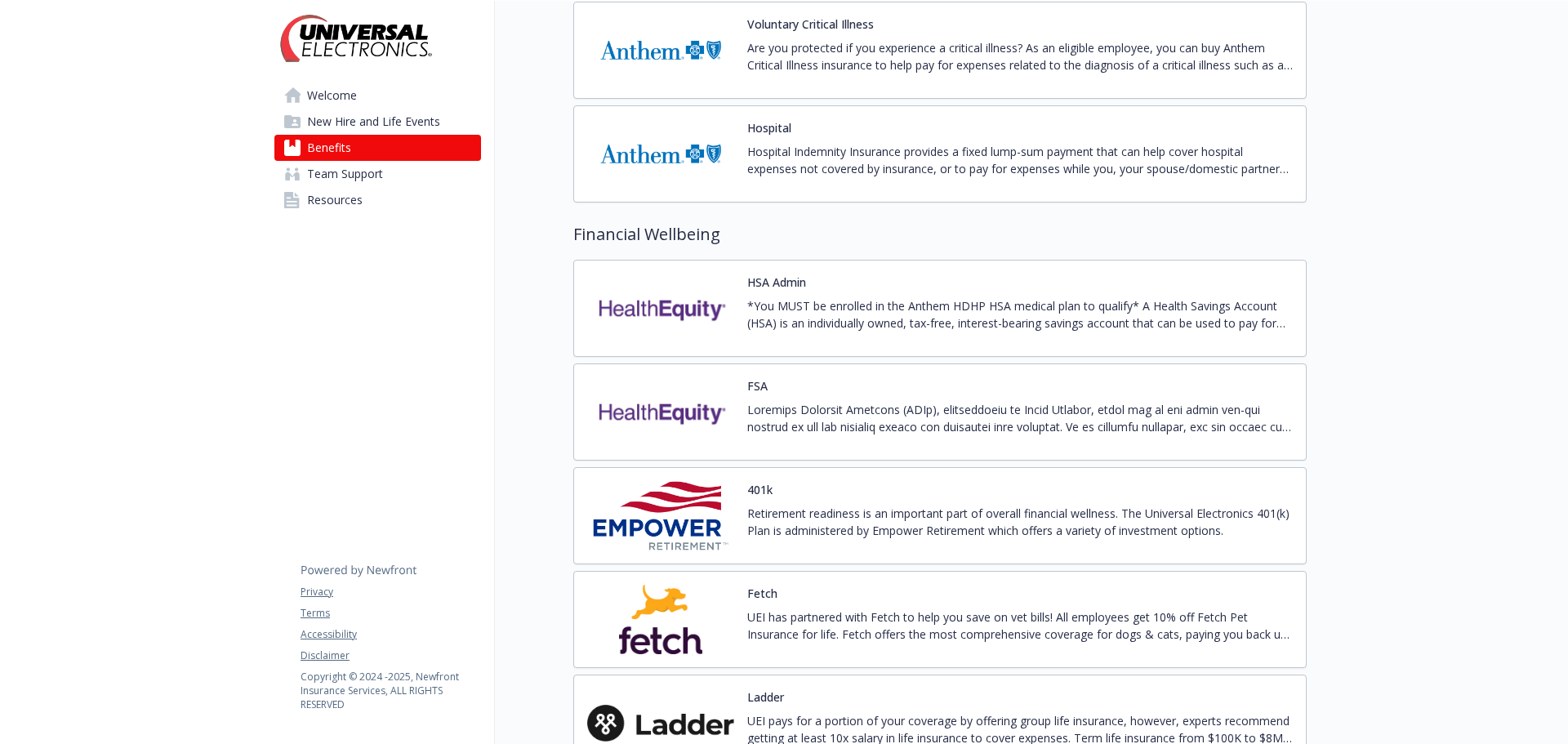 click at bounding box center (131, -109) 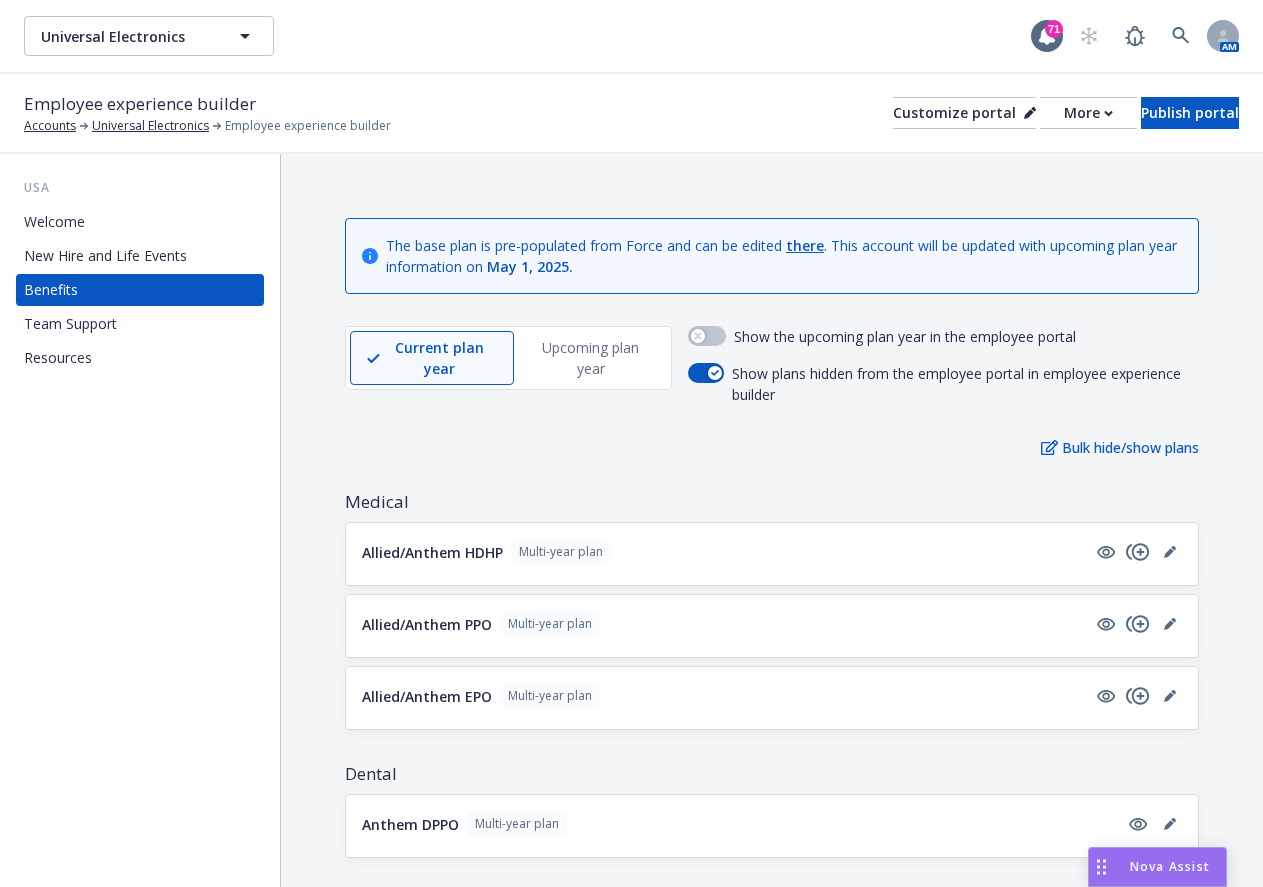 scroll, scrollTop: 0, scrollLeft: 0, axis: both 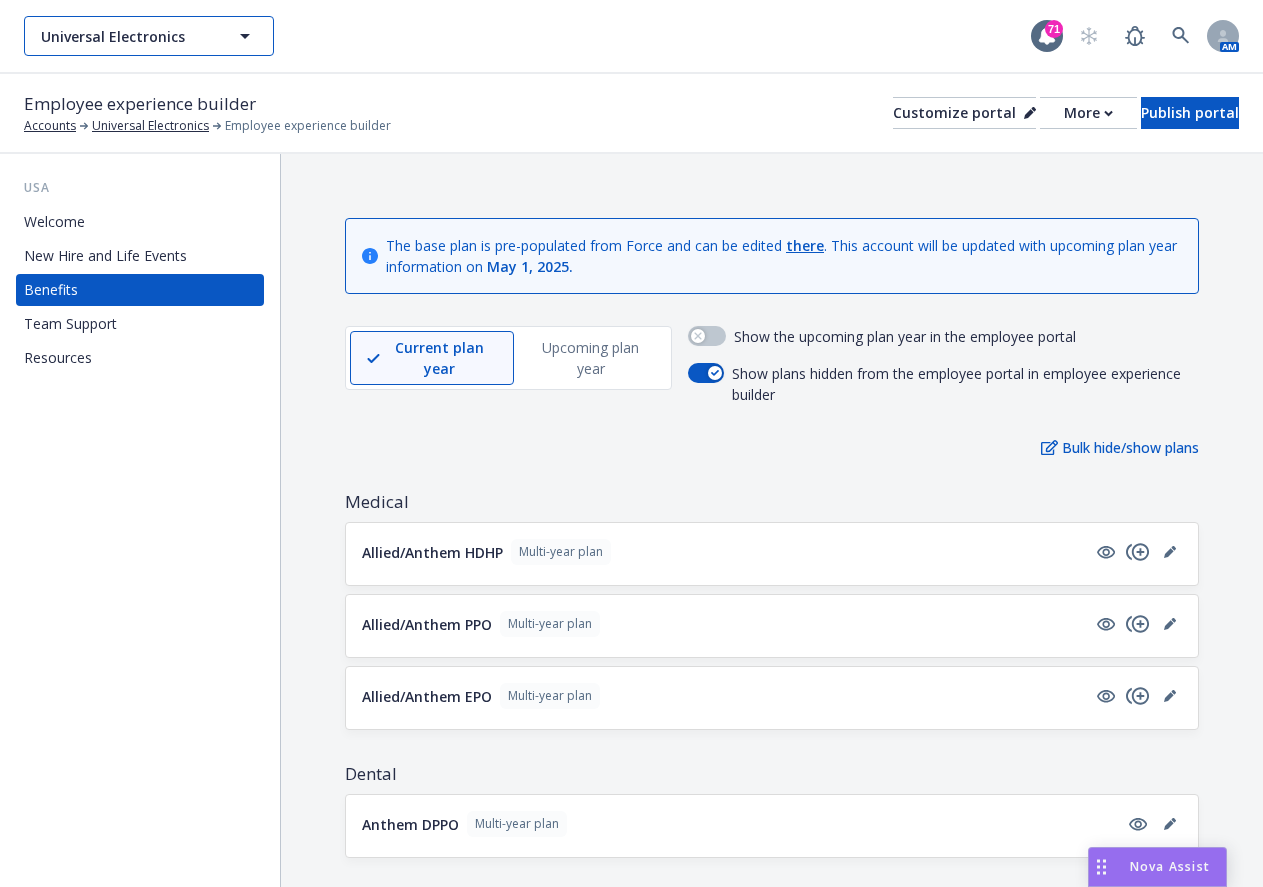 click 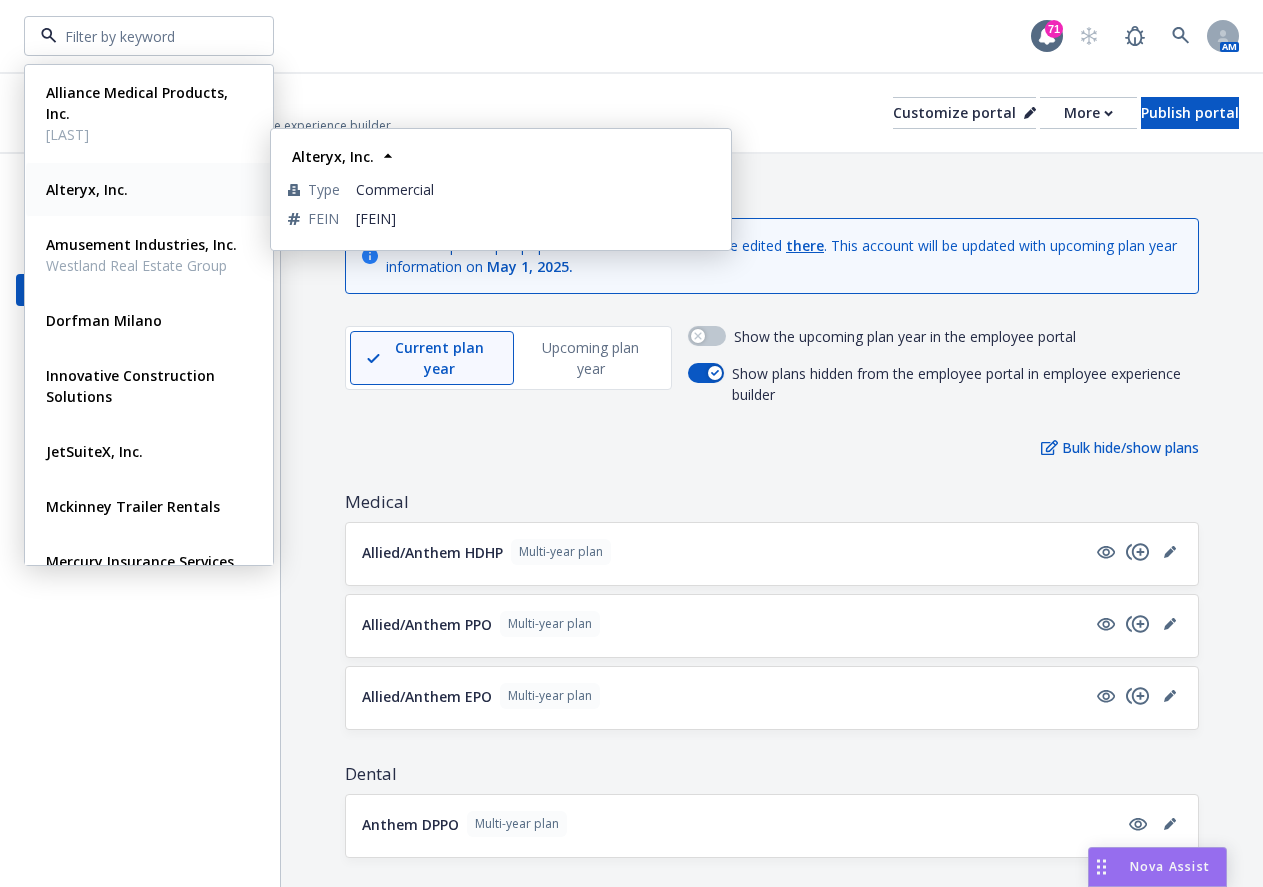 click on "Alteryx, Inc." at bounding box center [149, 189] 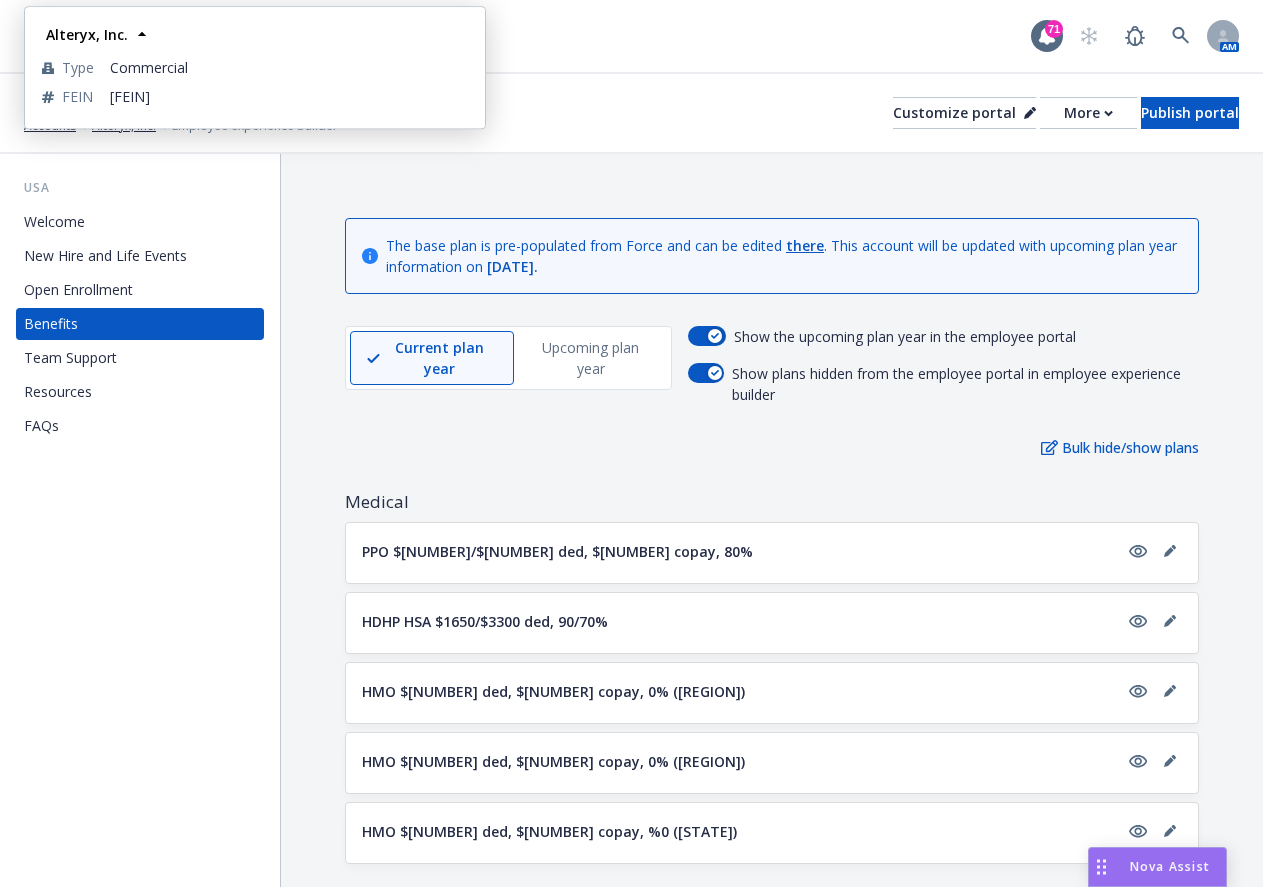 click on "Alteryx, Inc. Alteryx, Inc. Type Commercial FEIN [FEIN]" at bounding box center (149, 36) 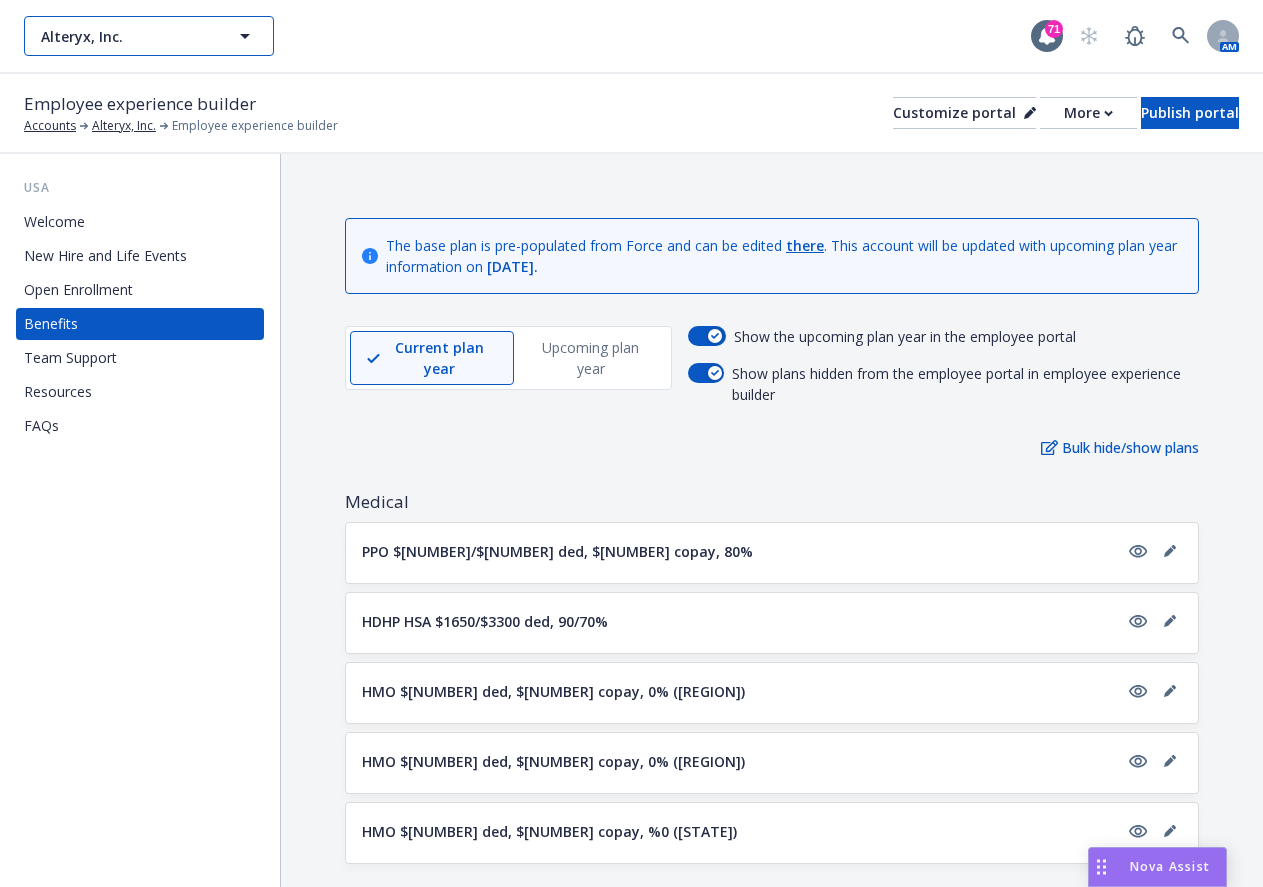 click 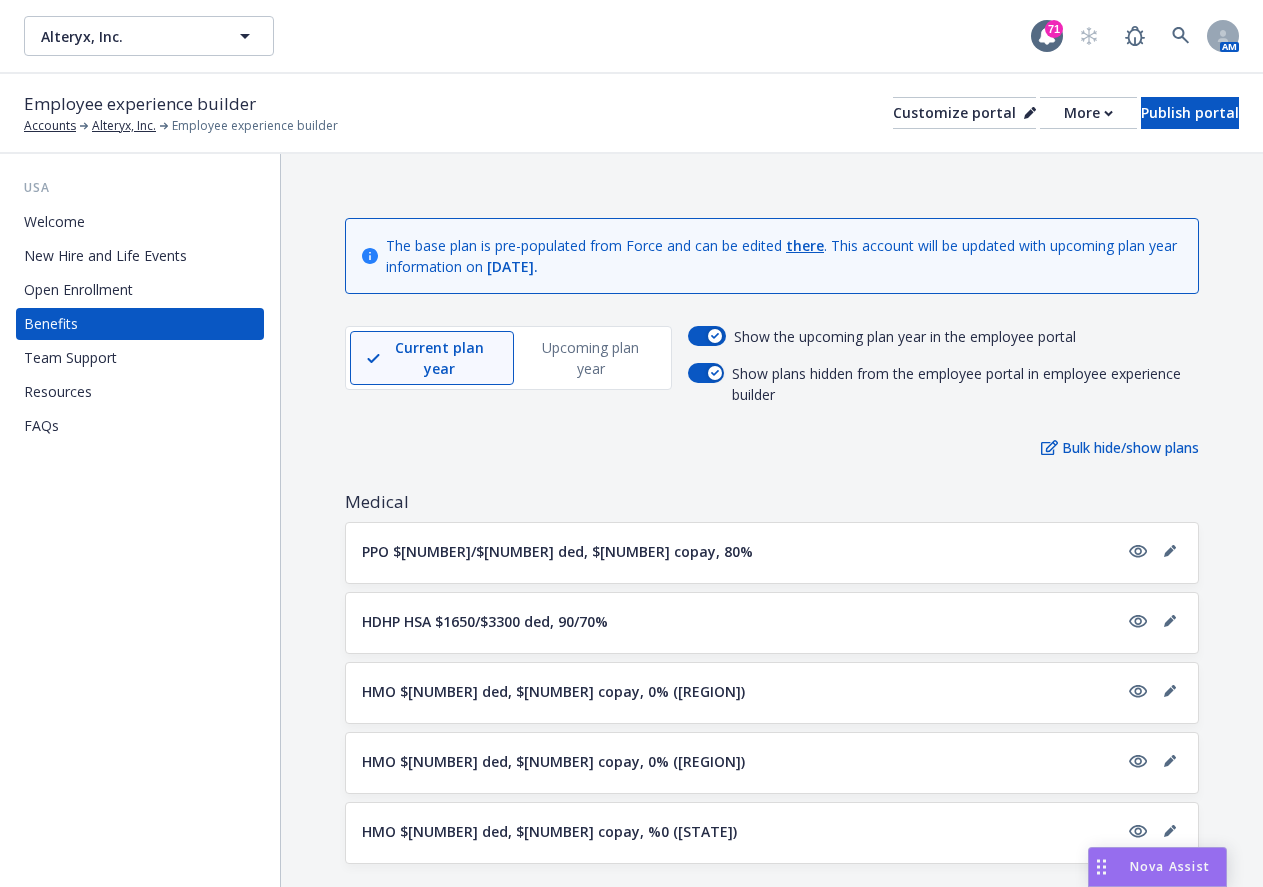 type 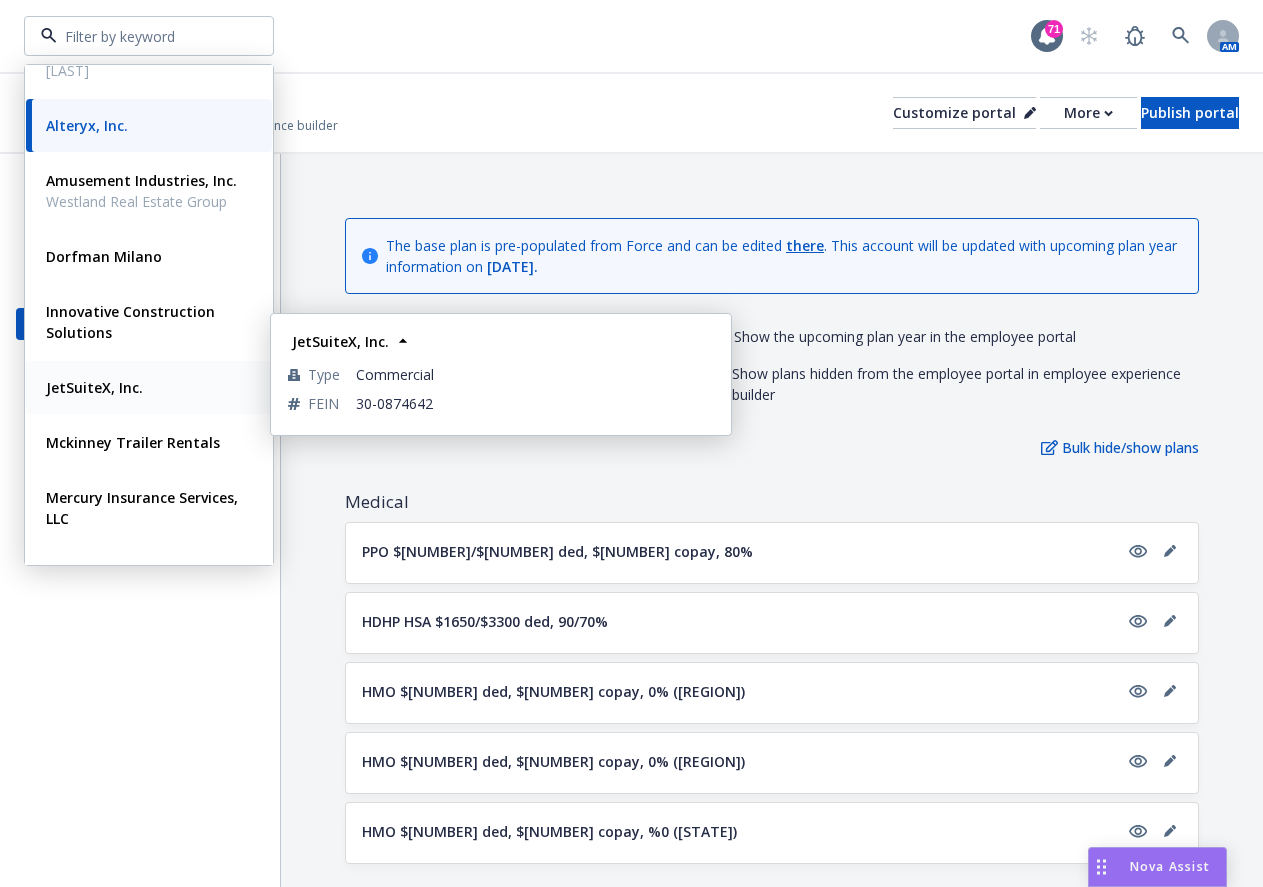 scroll, scrollTop: 100, scrollLeft: 0, axis: vertical 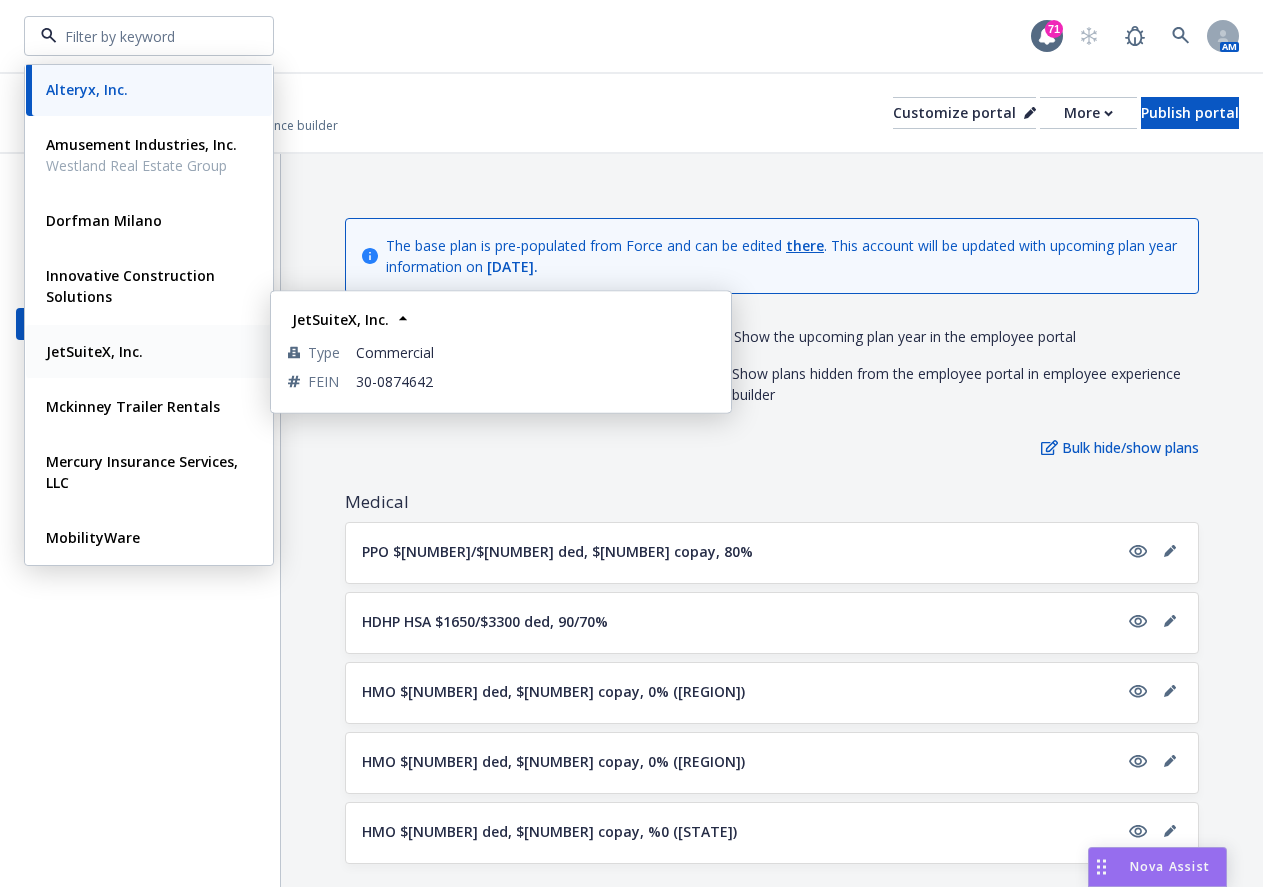 click on "JetSuiteX, Inc." at bounding box center (149, 351) 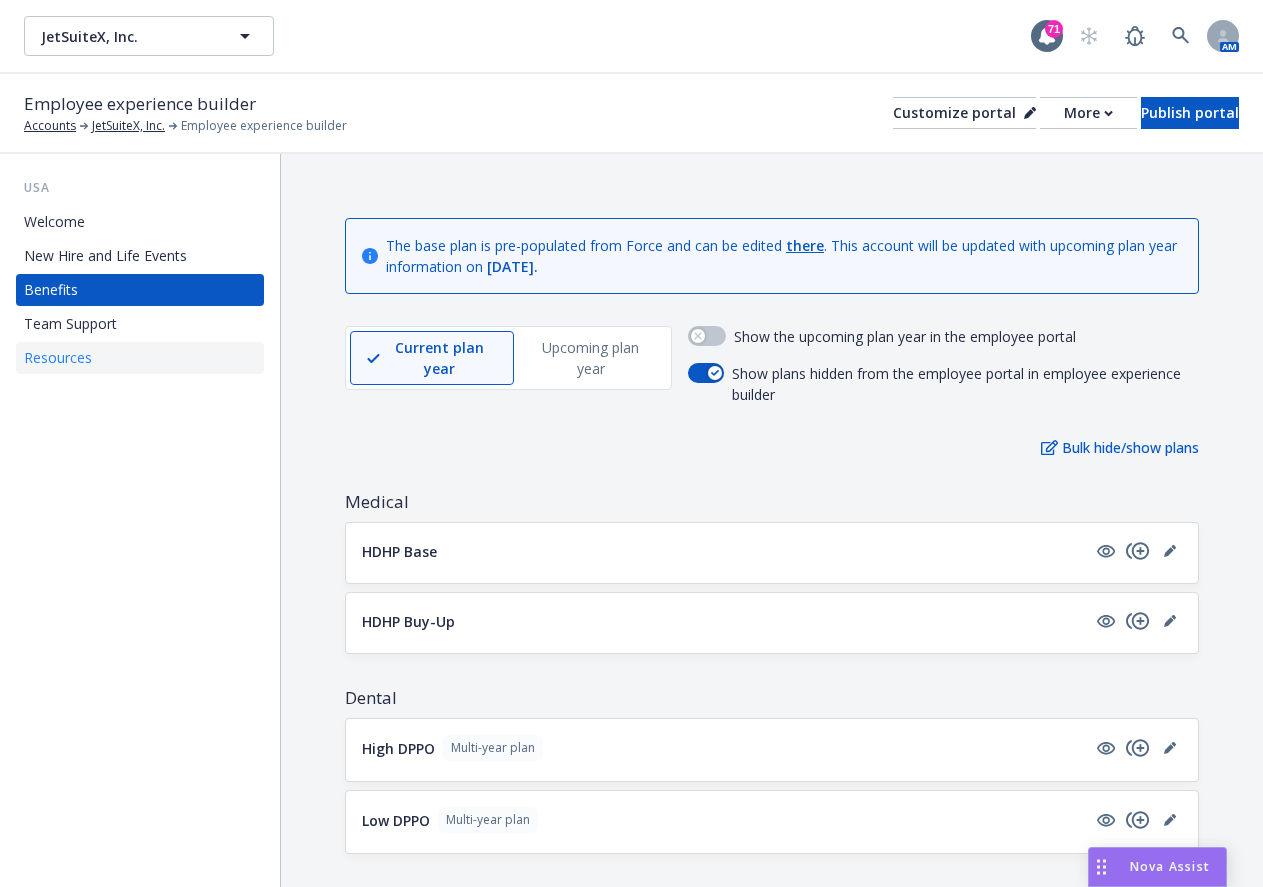 click on "Resources" at bounding box center (140, 358) 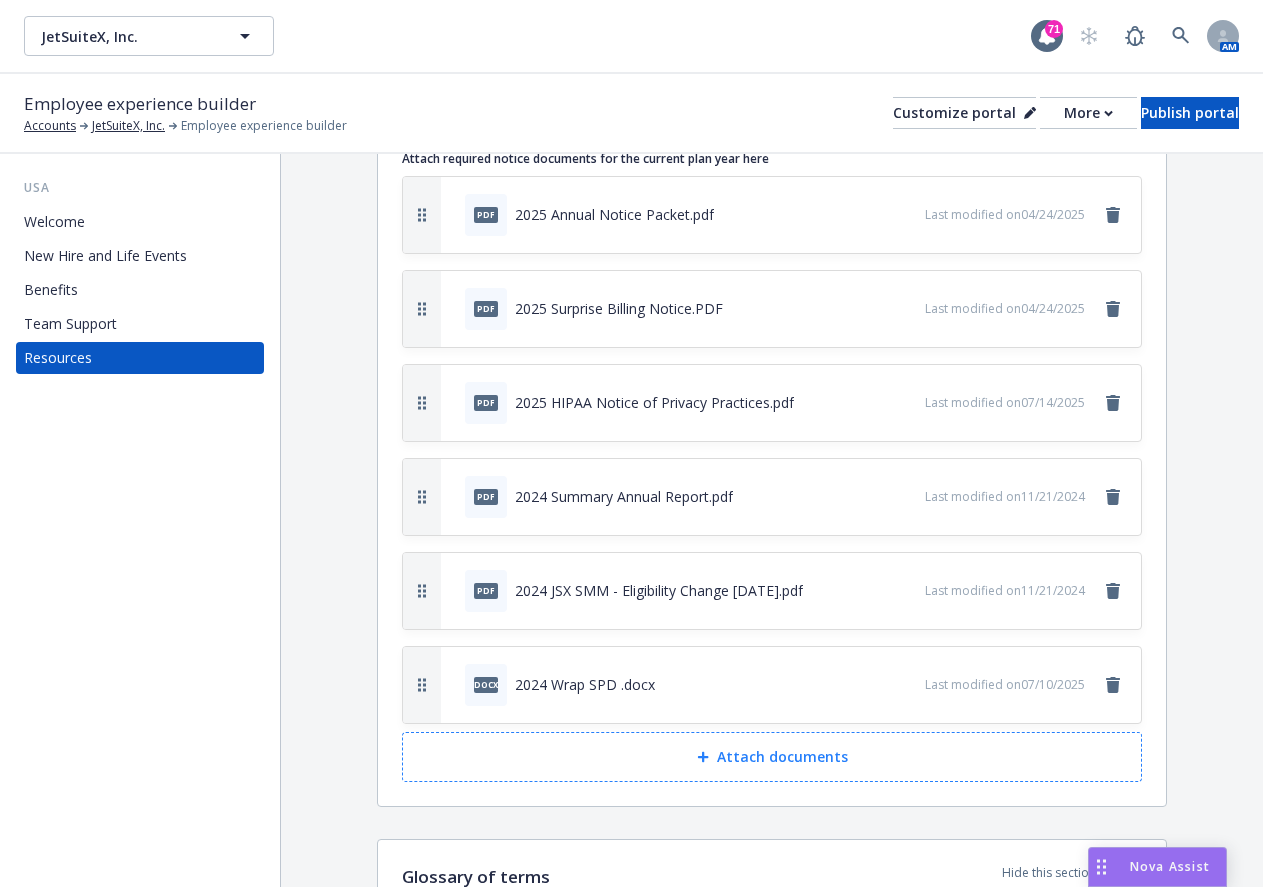 scroll, scrollTop: 800, scrollLeft: 0, axis: vertical 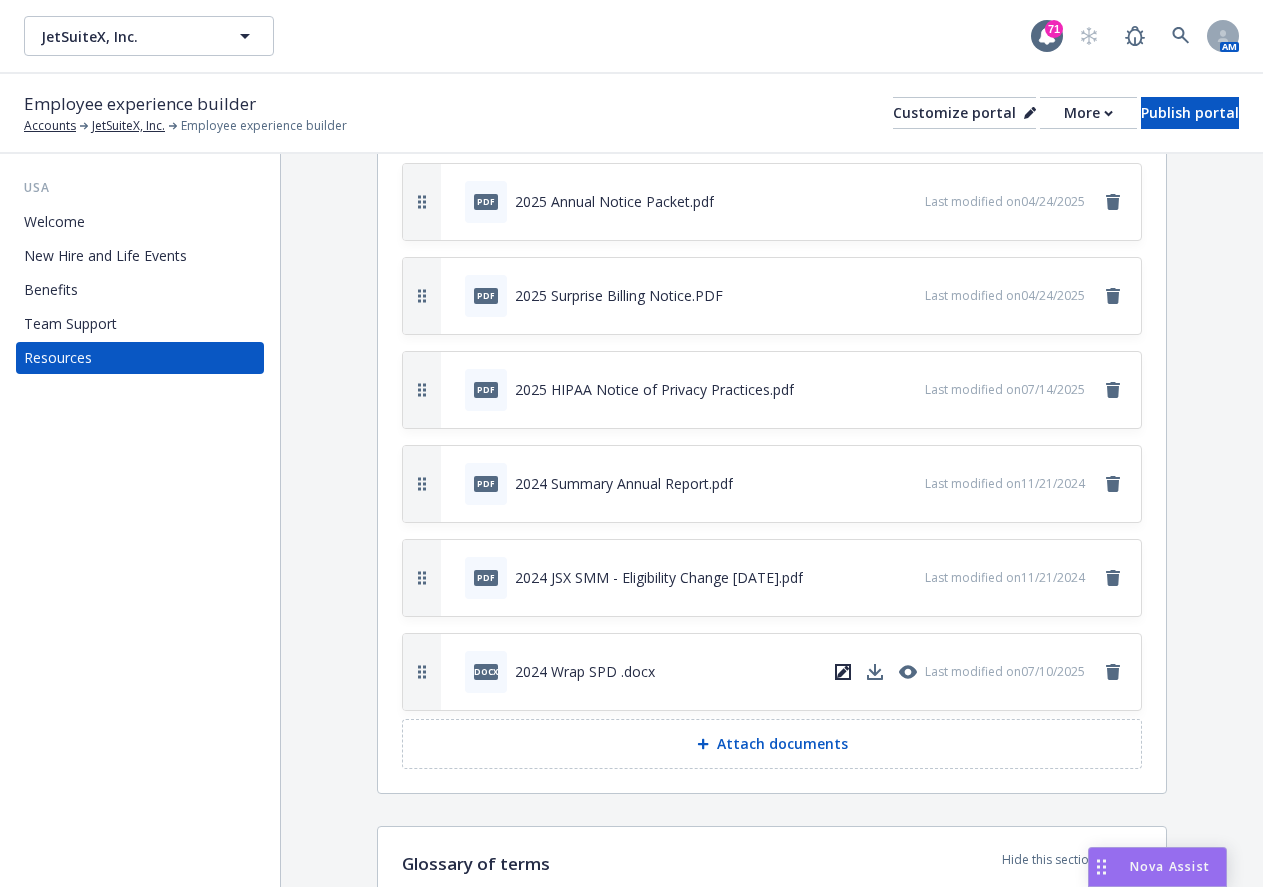click 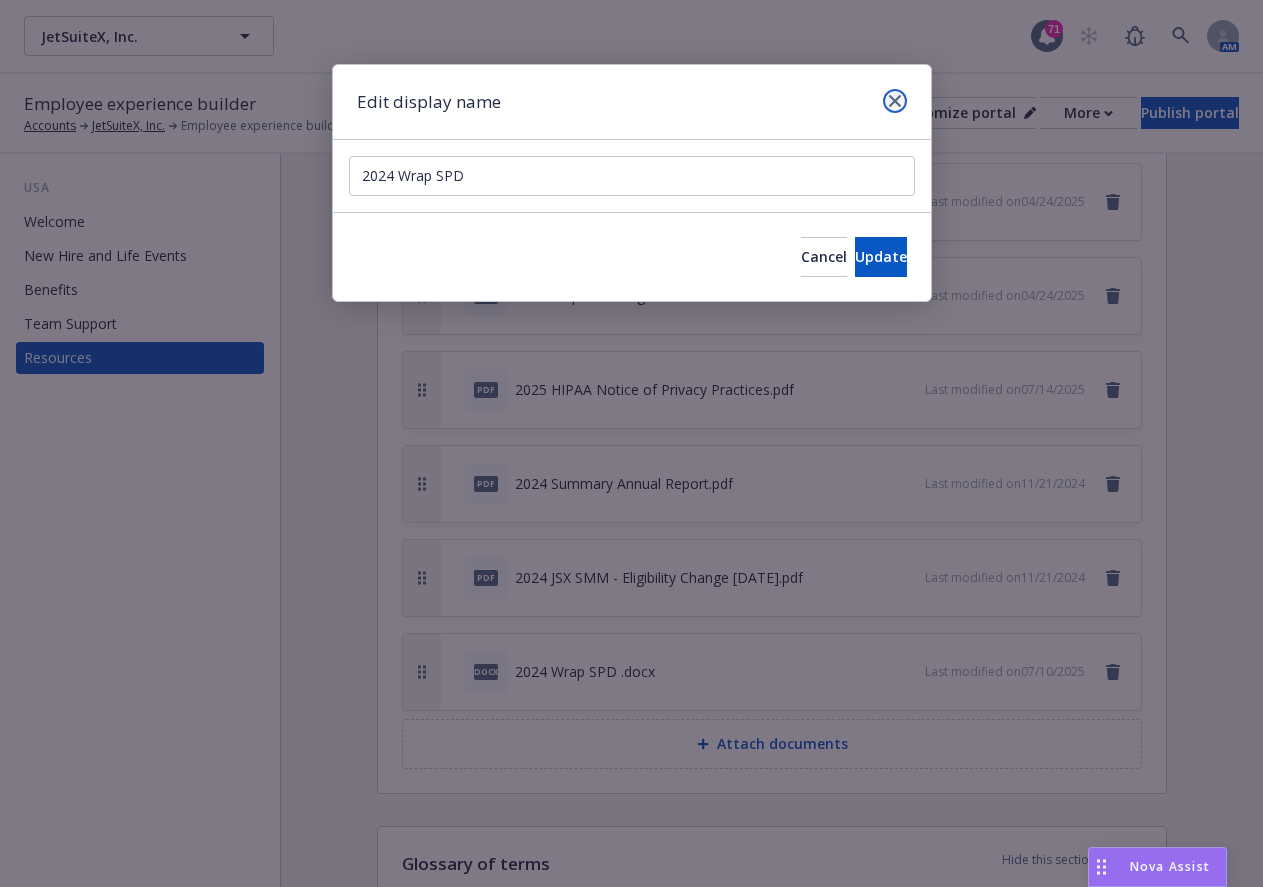 click 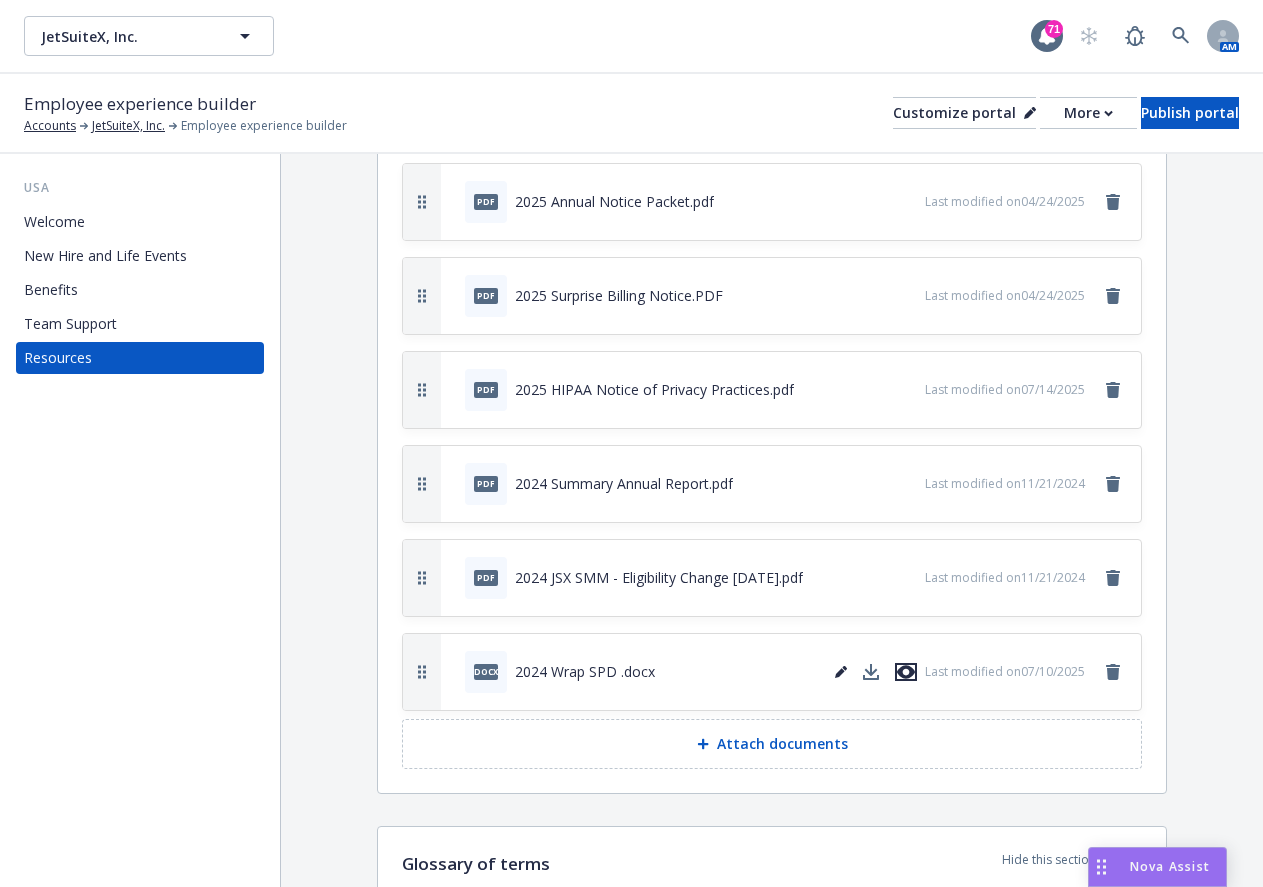 click 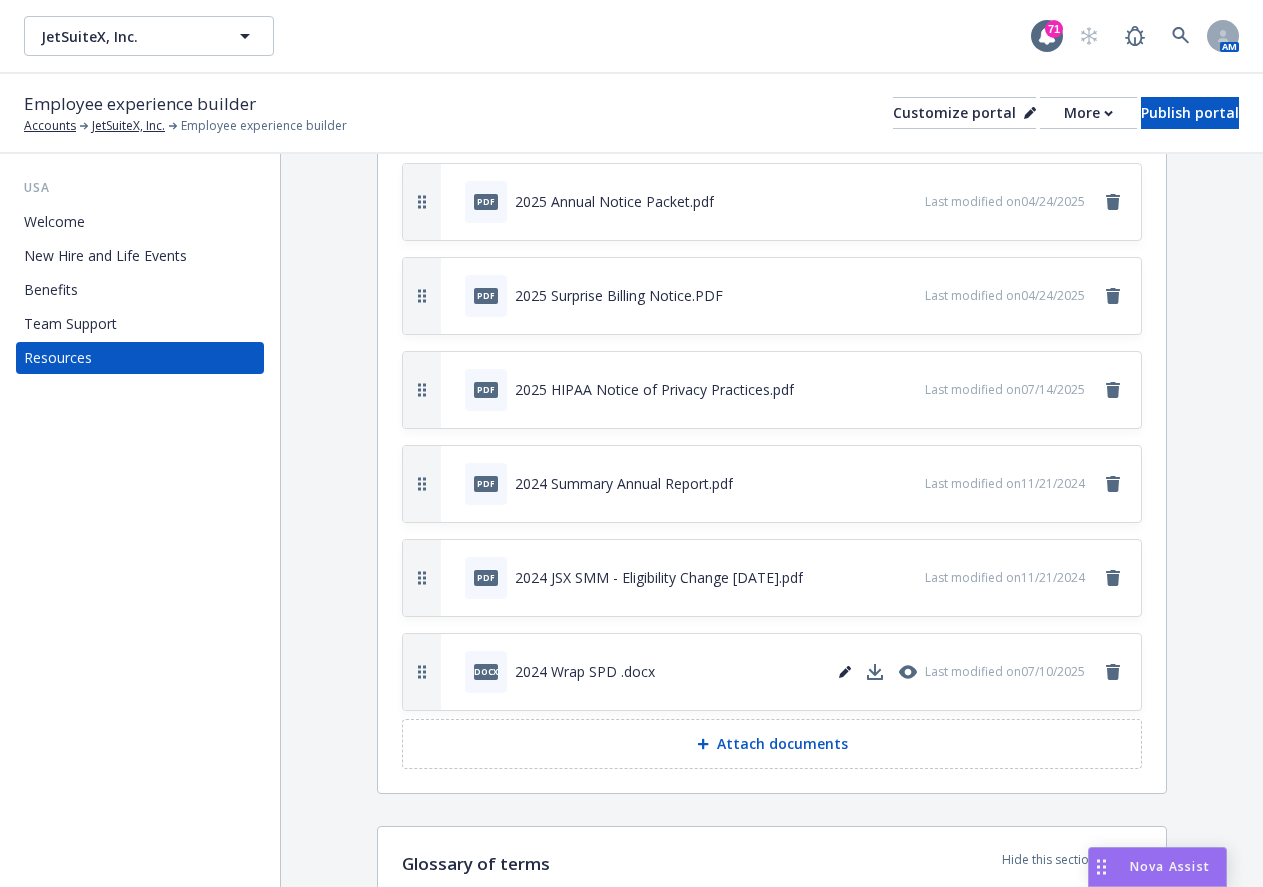 click on "USA Welcome New Hire and Life Events Benefits Team Support Resources" at bounding box center (140, 520) 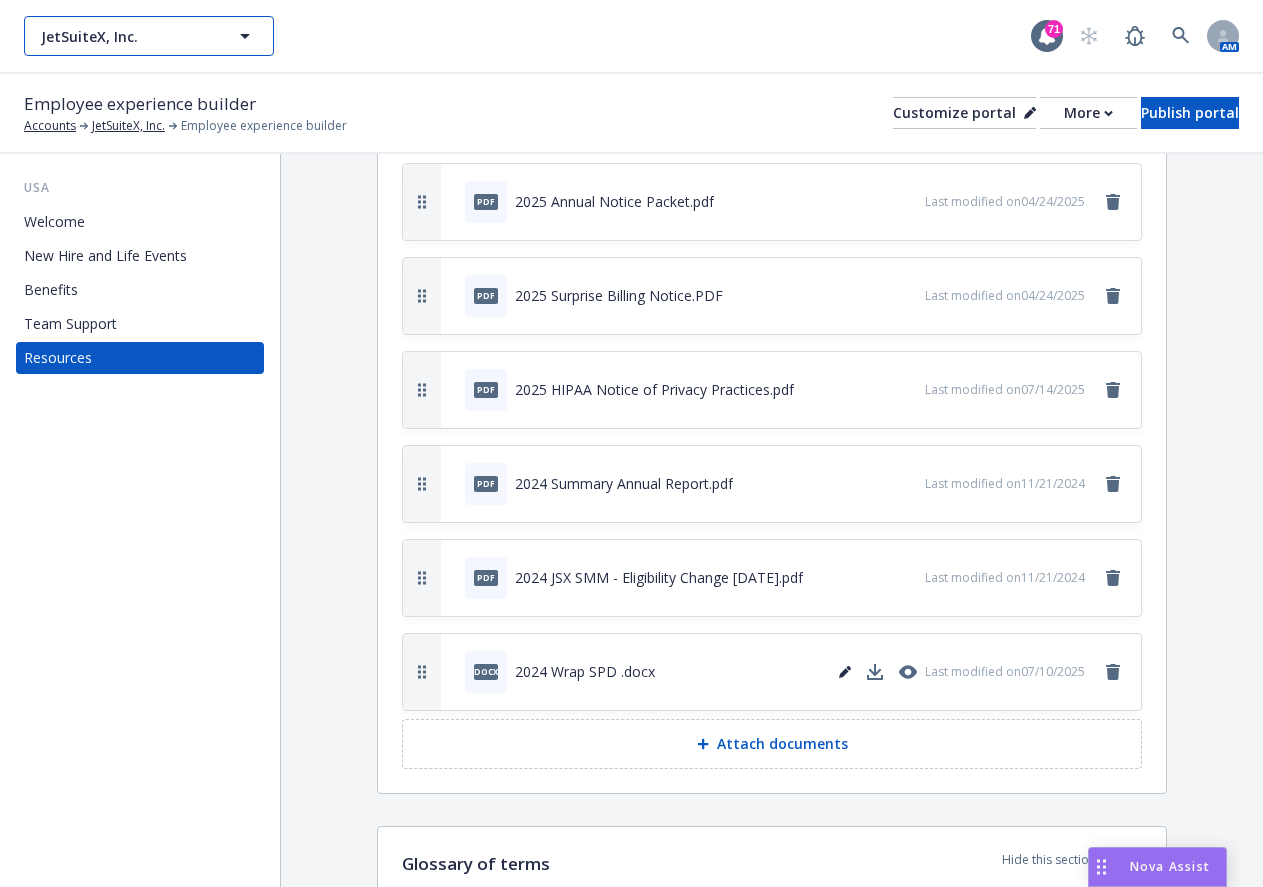 click 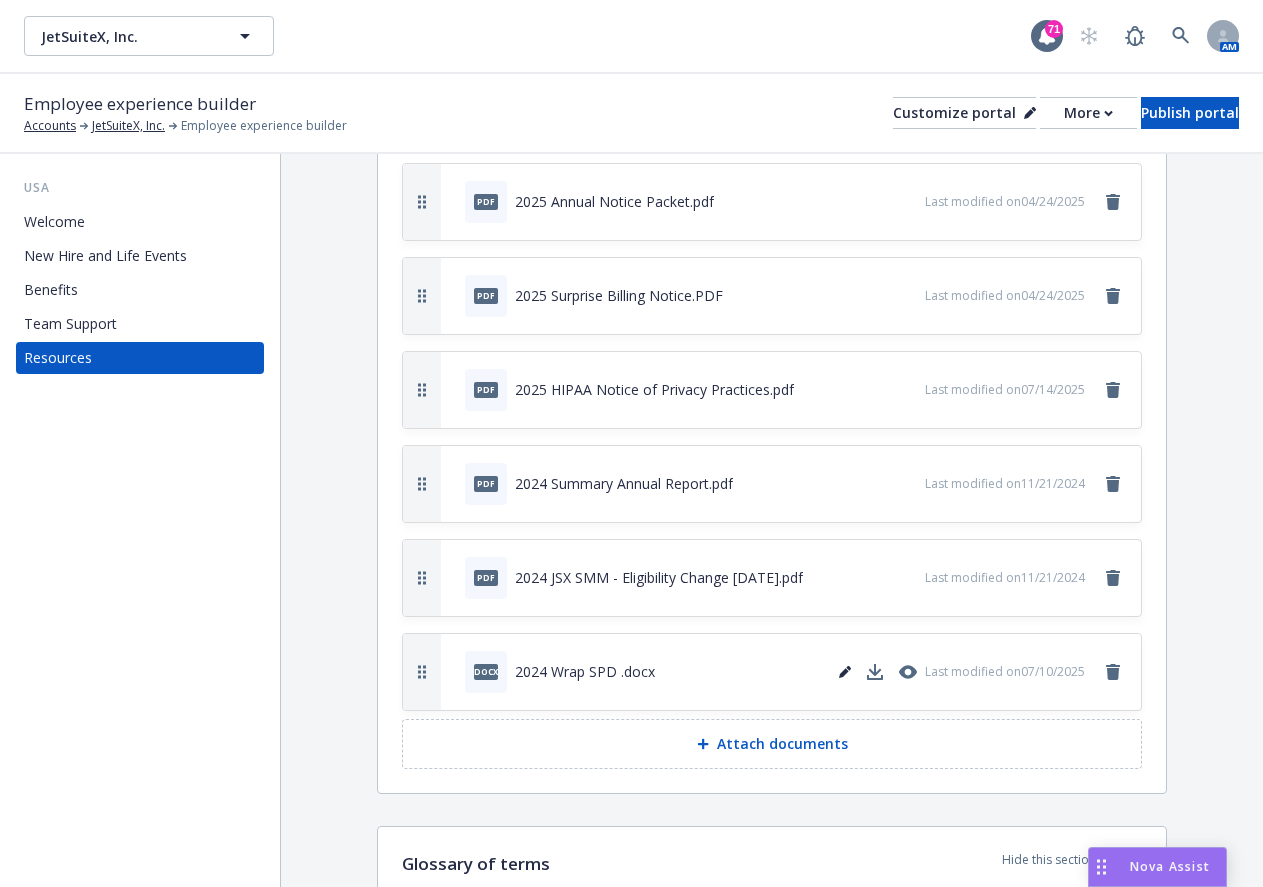 type 